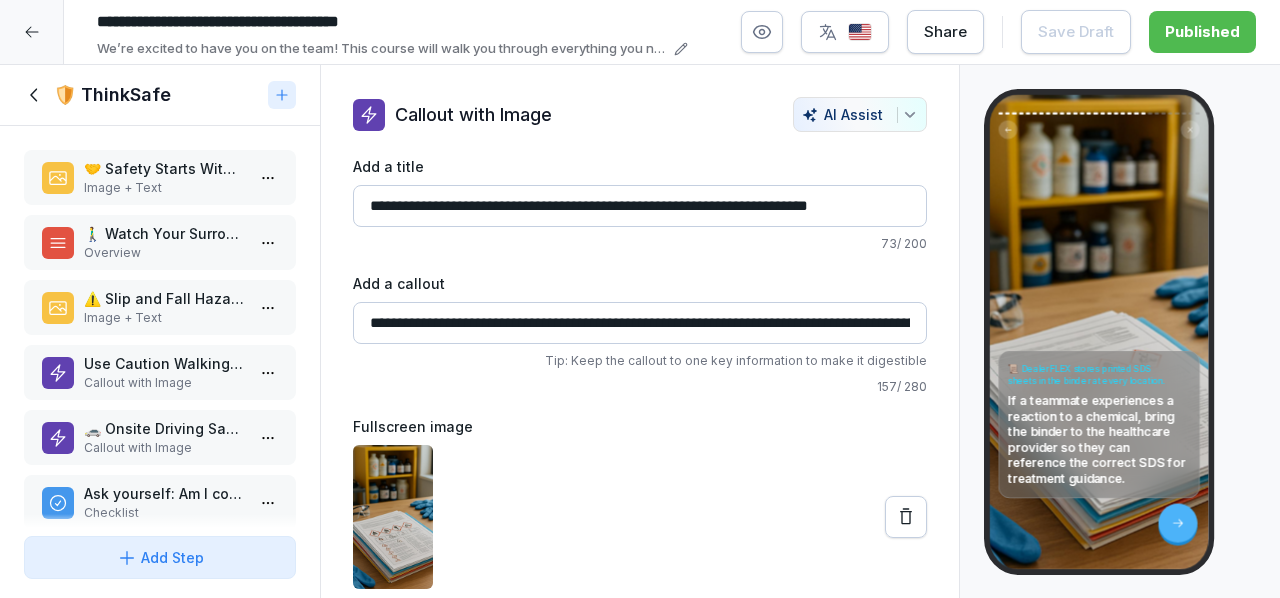scroll, scrollTop: 0, scrollLeft: 0, axis: both 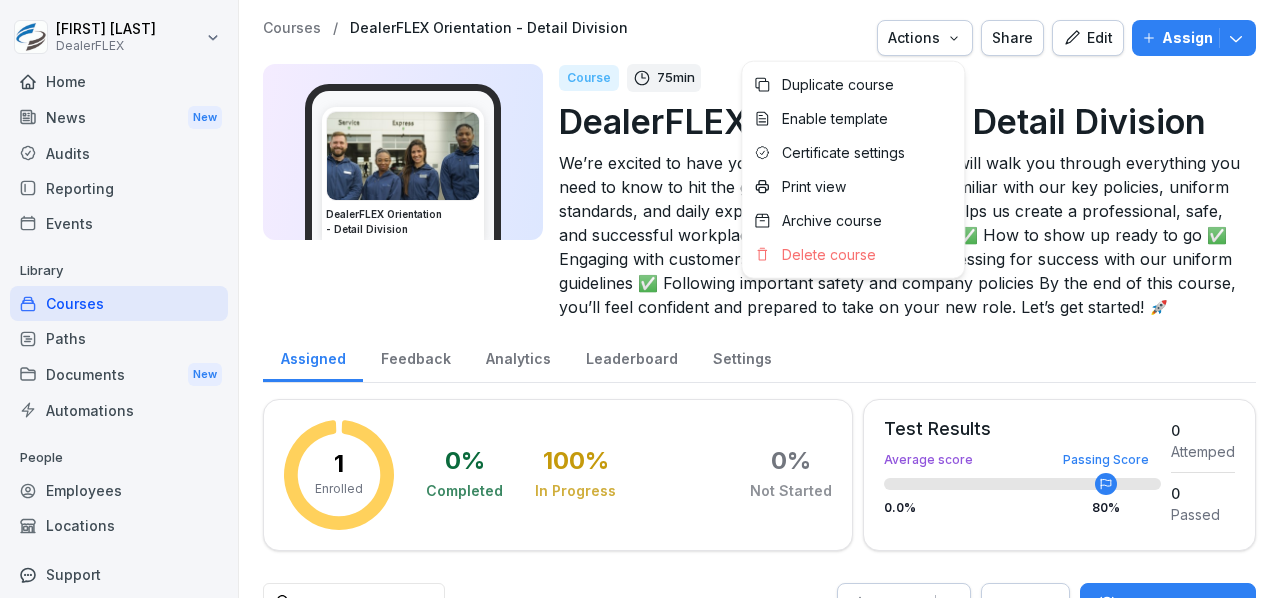 click on "Actions" at bounding box center [925, 38] 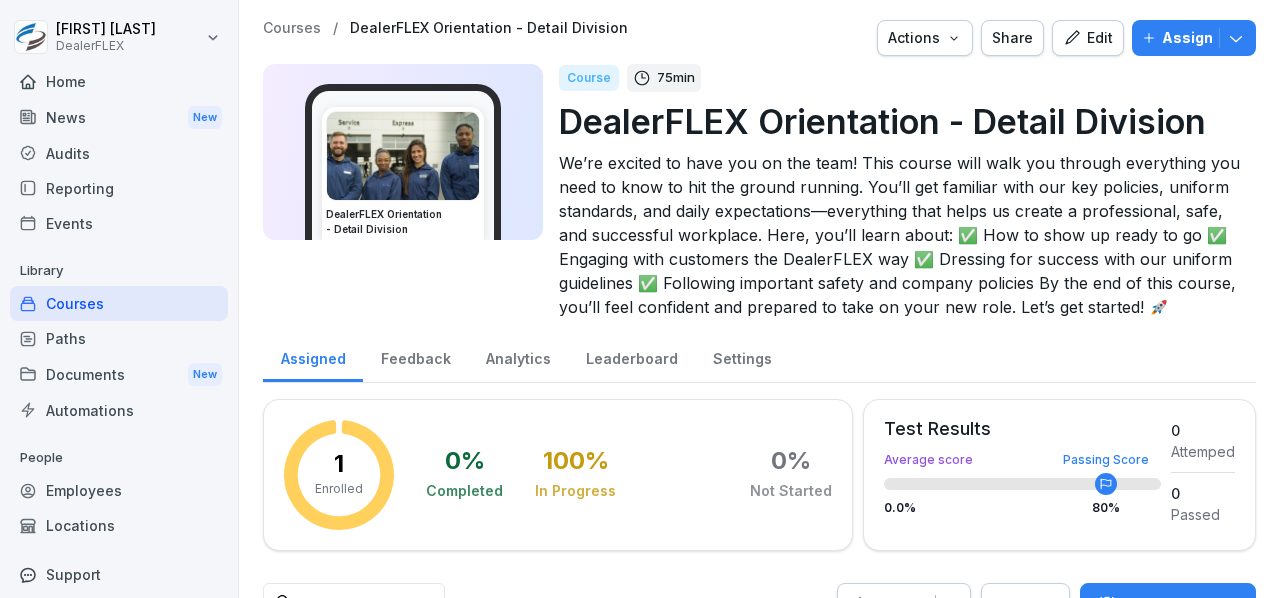 click on "Assign" at bounding box center [1194, 38] 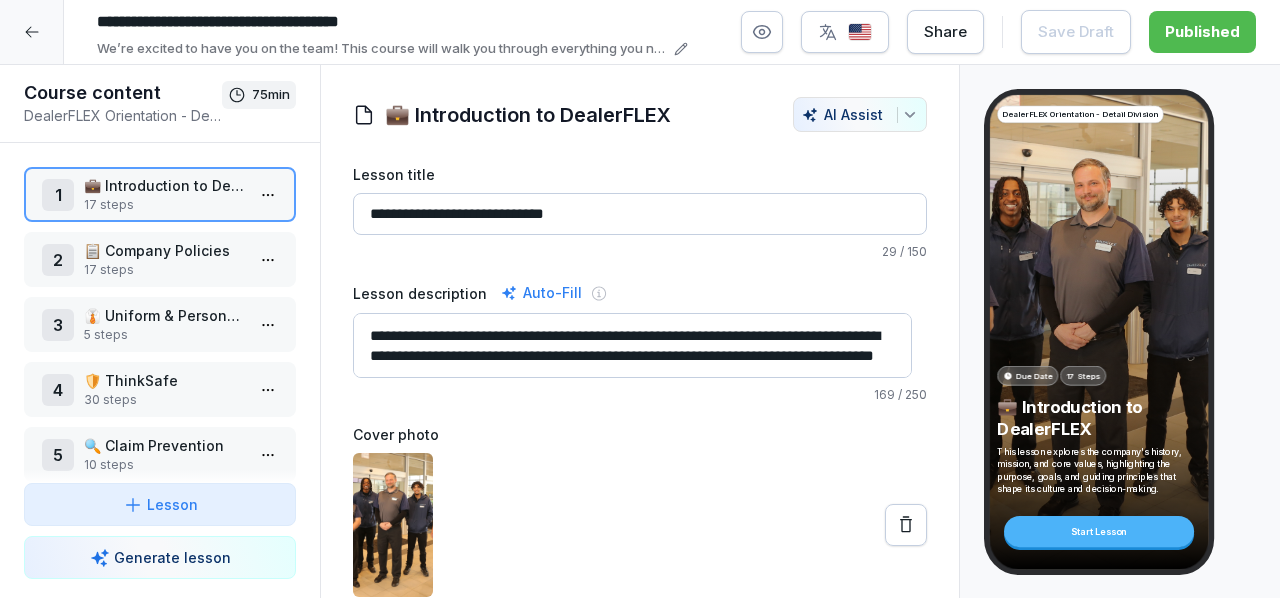 click 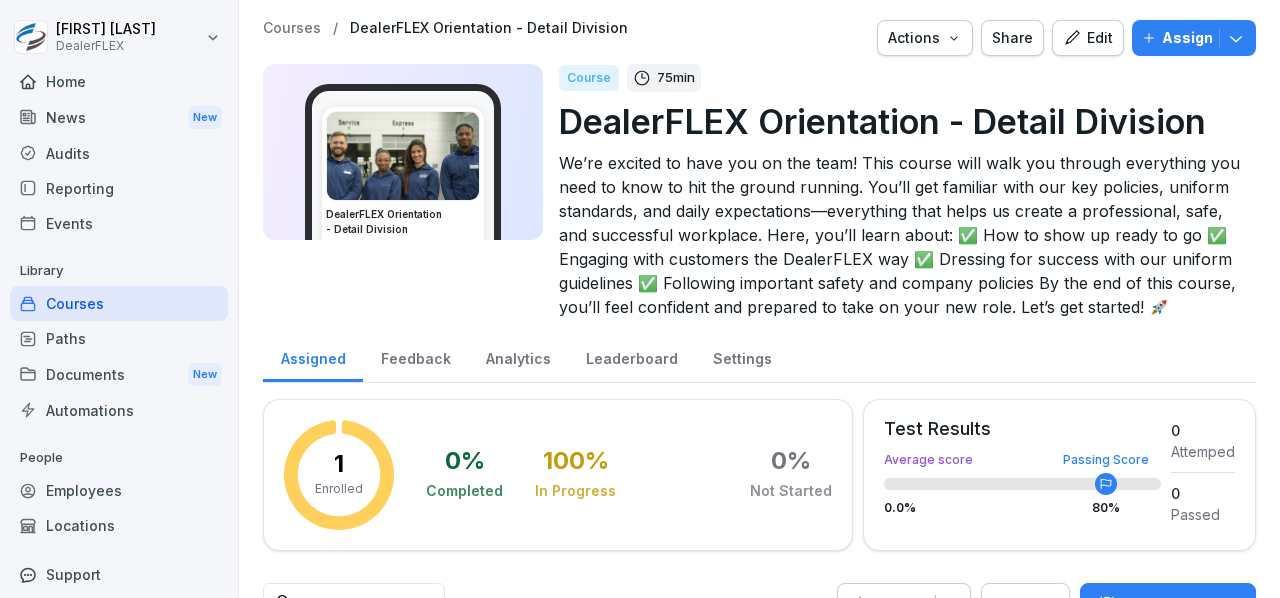 click at bounding box center (403, 156) 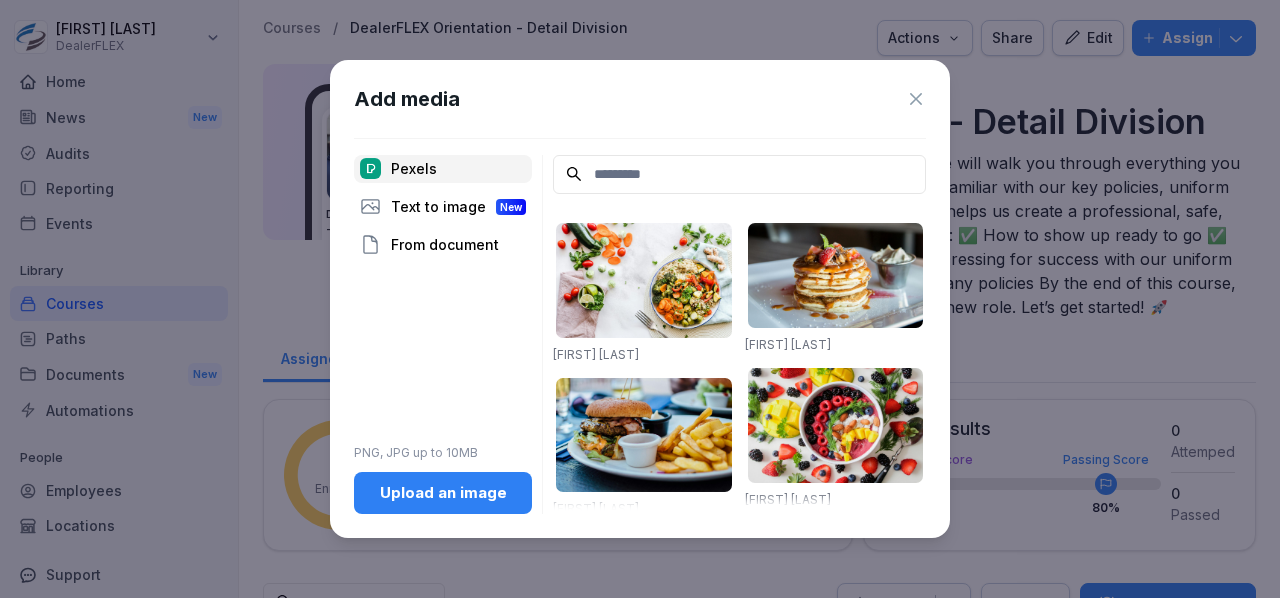 click on "Upload an image" at bounding box center (443, 493) 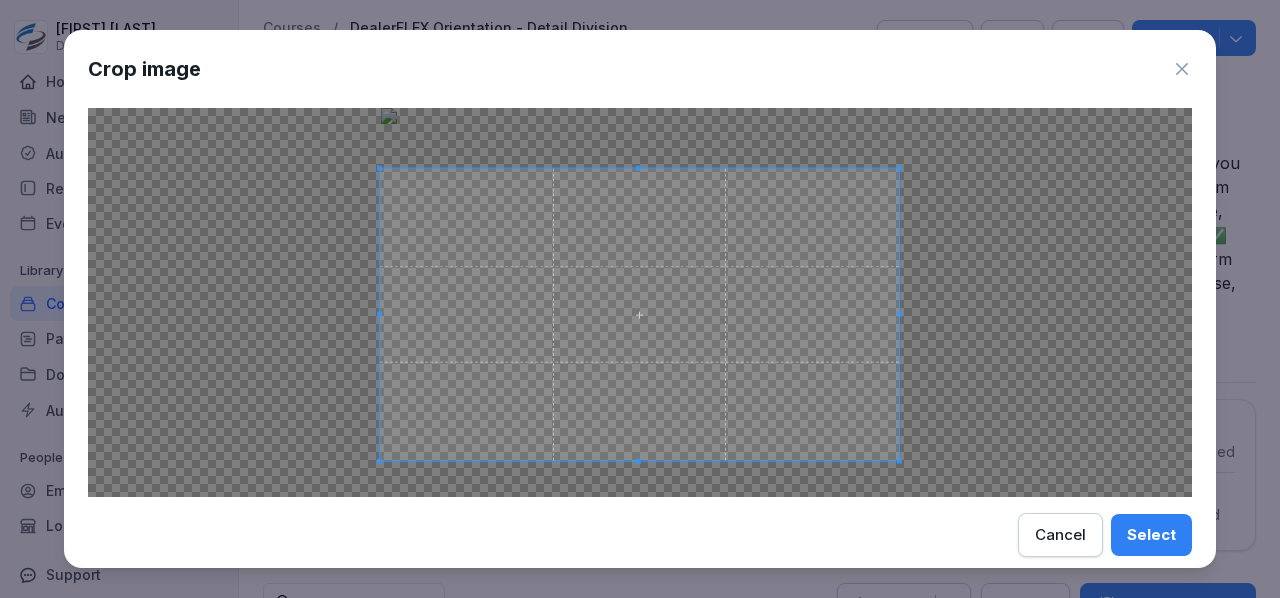 click at bounding box center [639, 315] 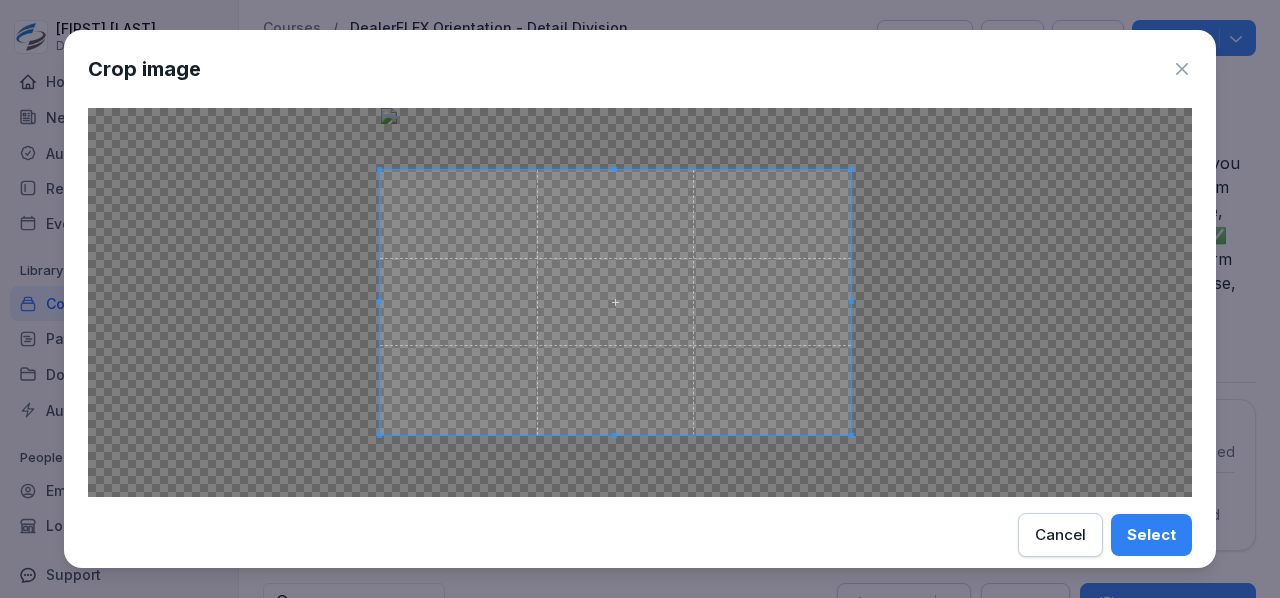 click at bounding box center [615, 302] 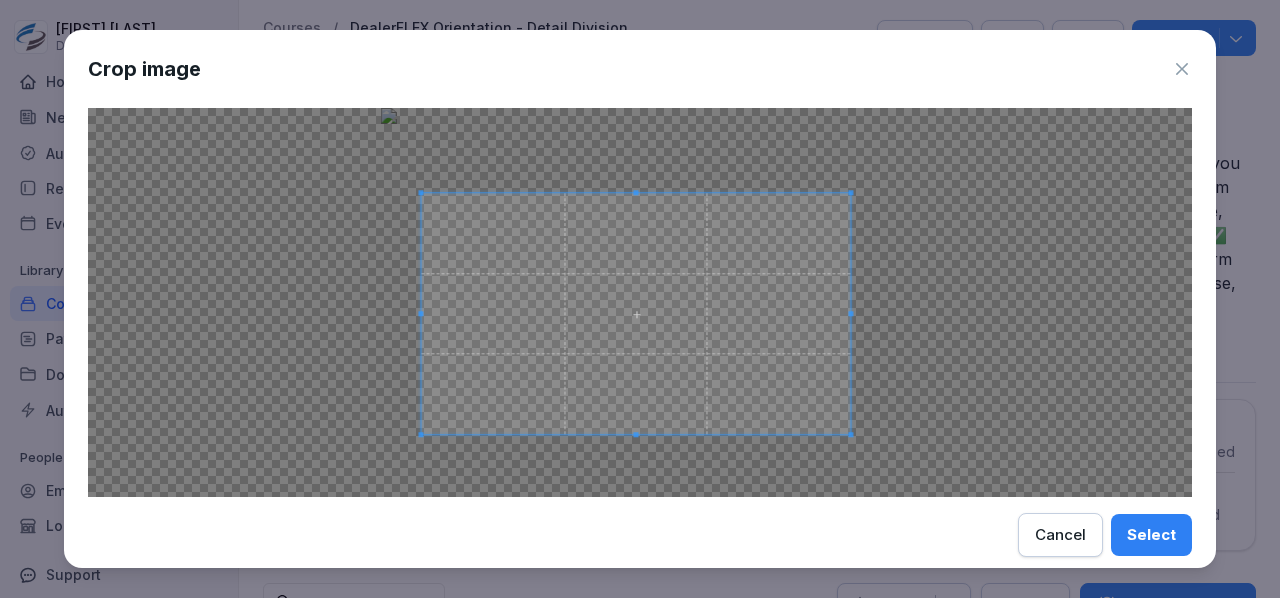 click at bounding box center (635, 313) 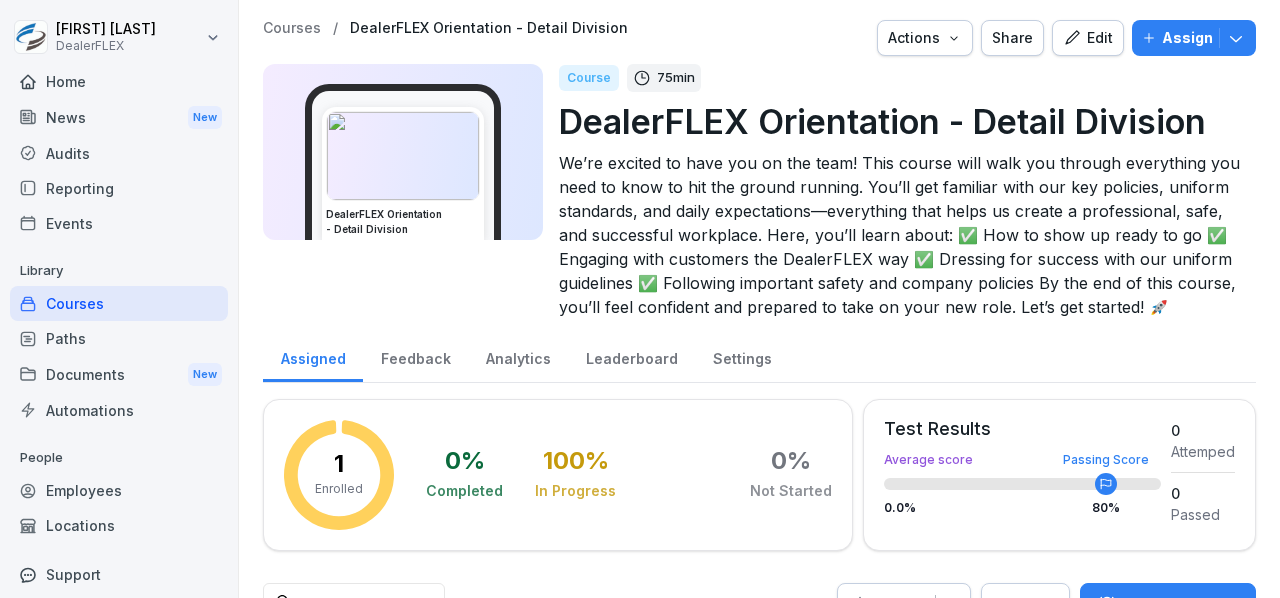 click on "Edit" at bounding box center [1088, 38] 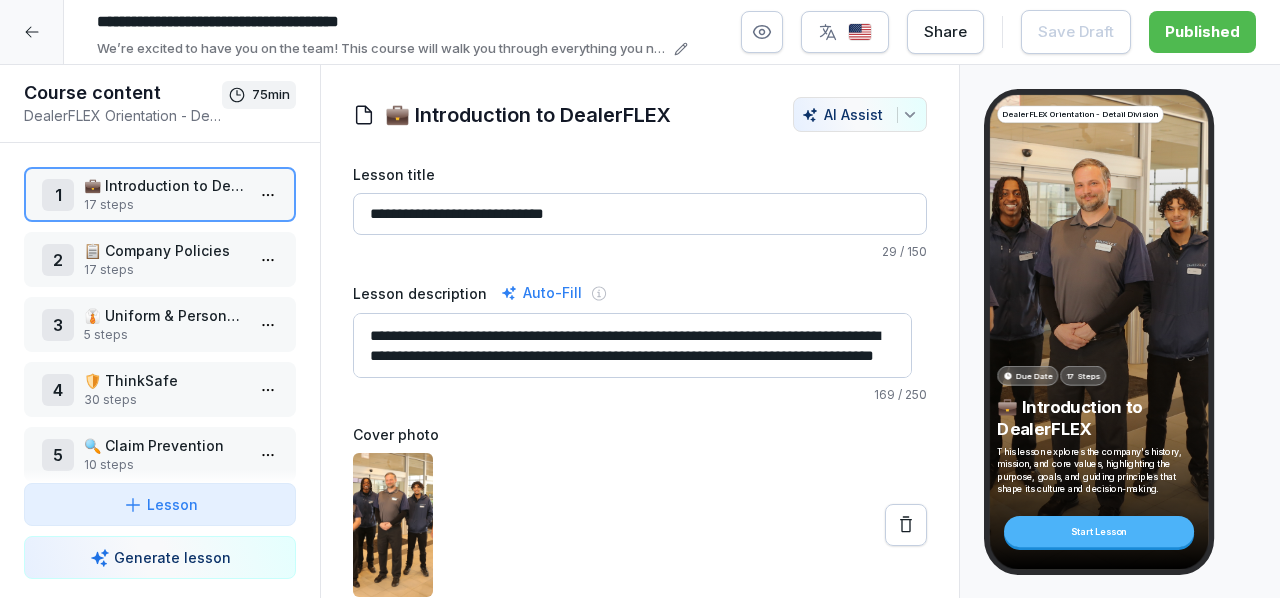 click at bounding box center [32, 32] 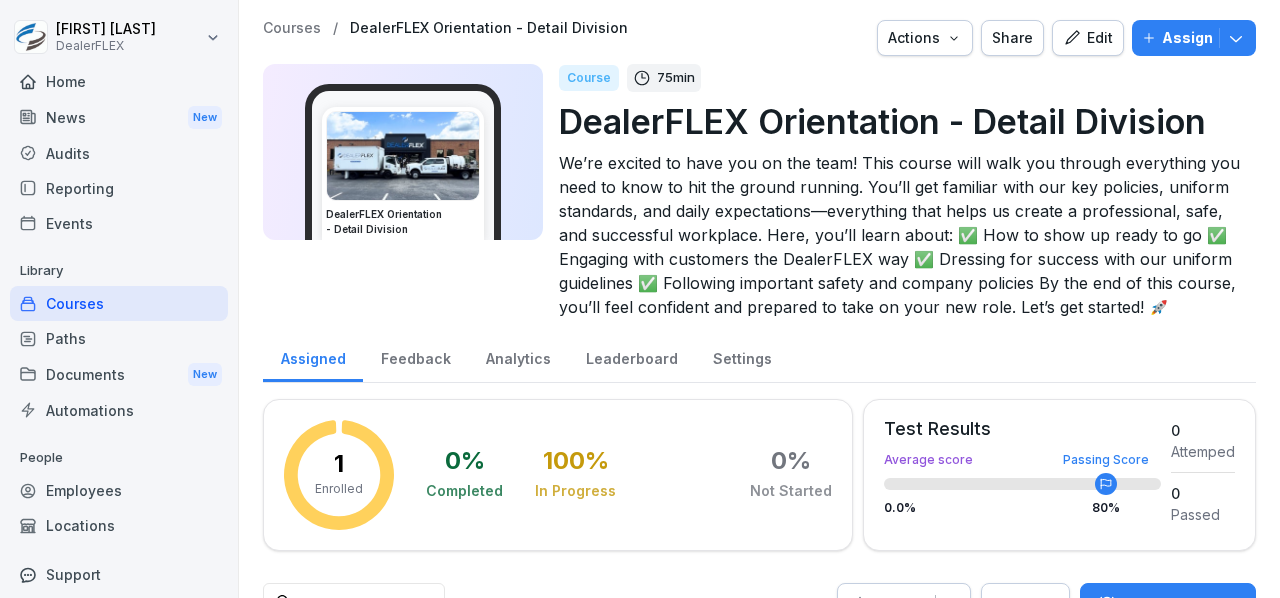 click on "Edit" at bounding box center [1088, 38] 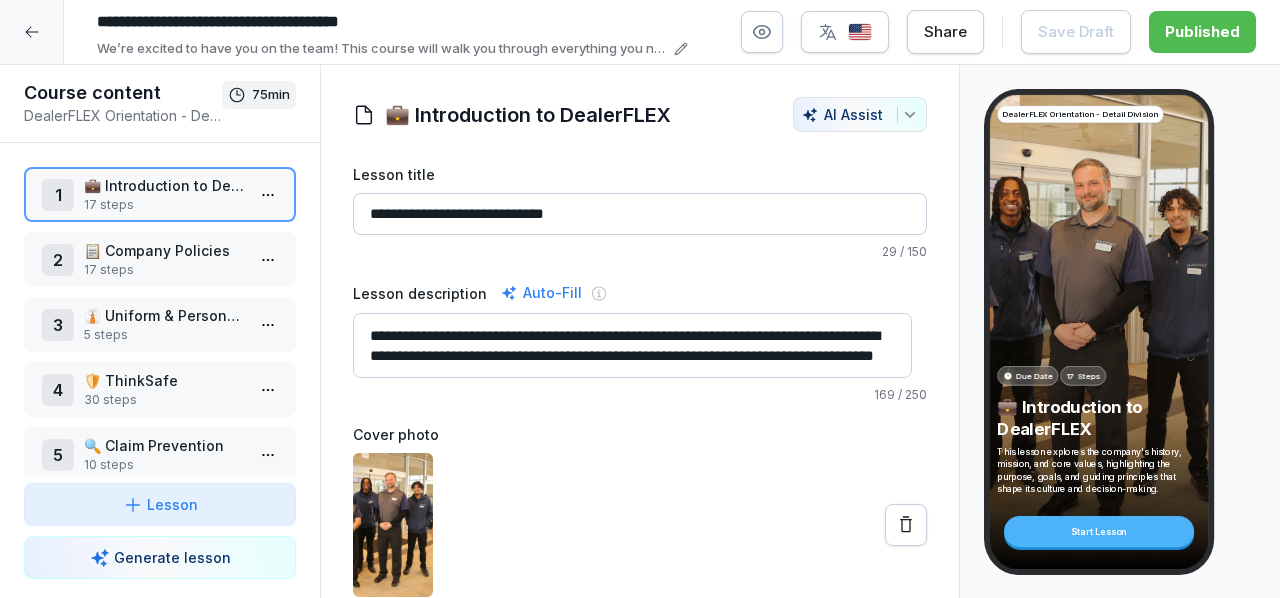 scroll, scrollTop: 20, scrollLeft: 0, axis: vertical 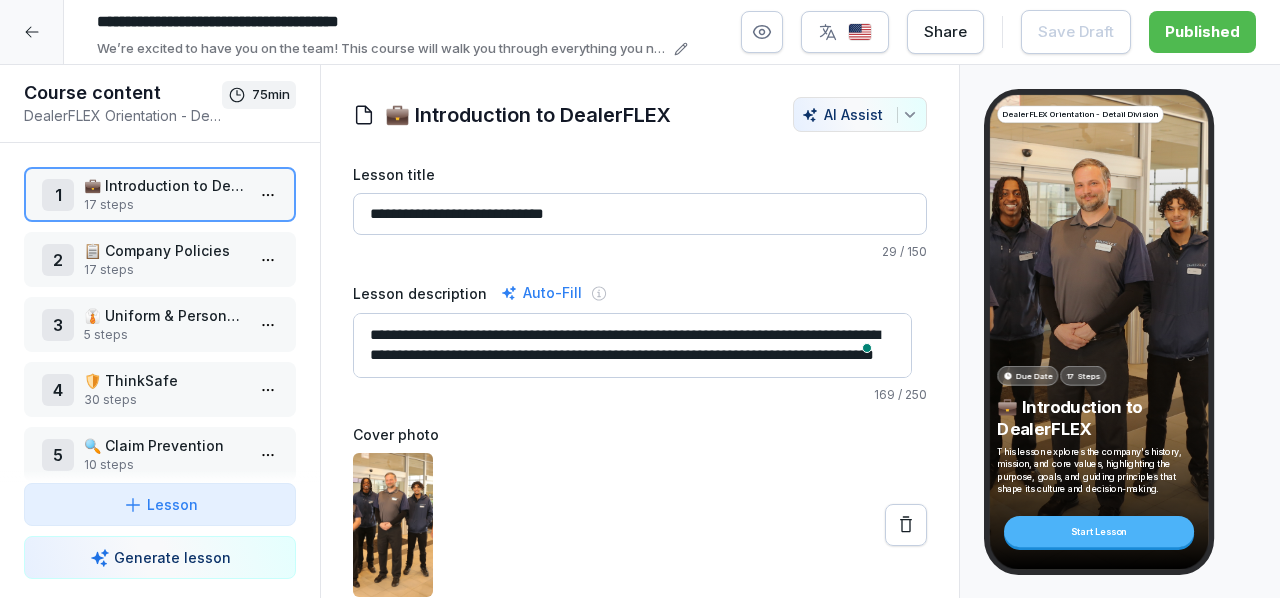click on "17 steps" at bounding box center (164, 205) 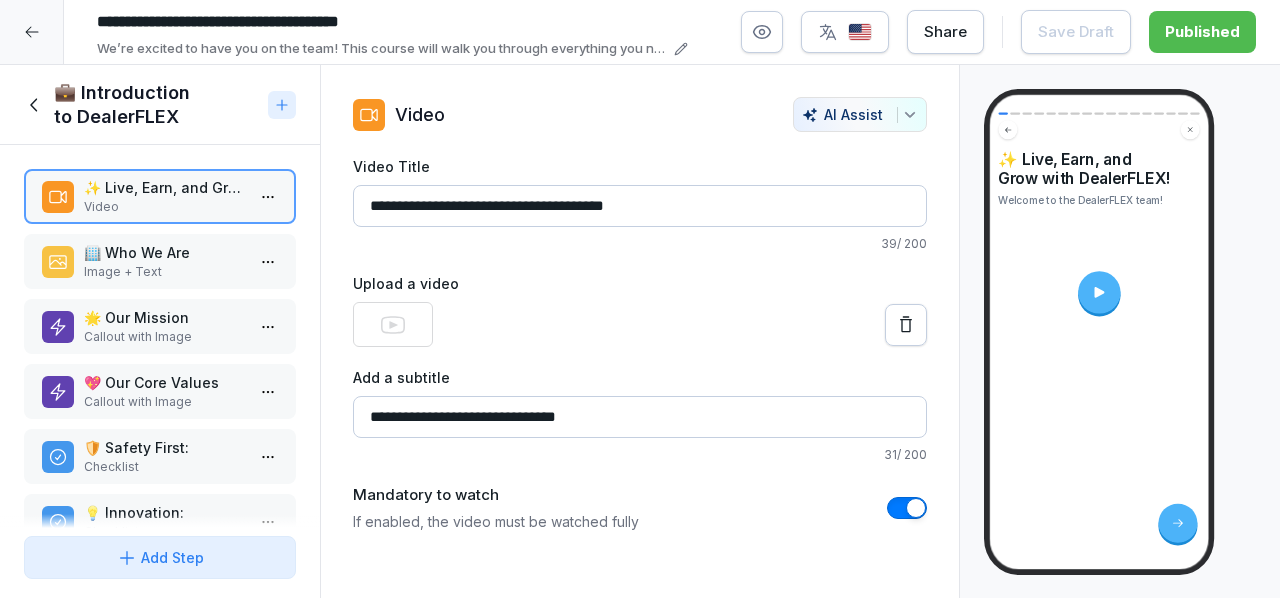 click on "Image + Text" at bounding box center (164, 272) 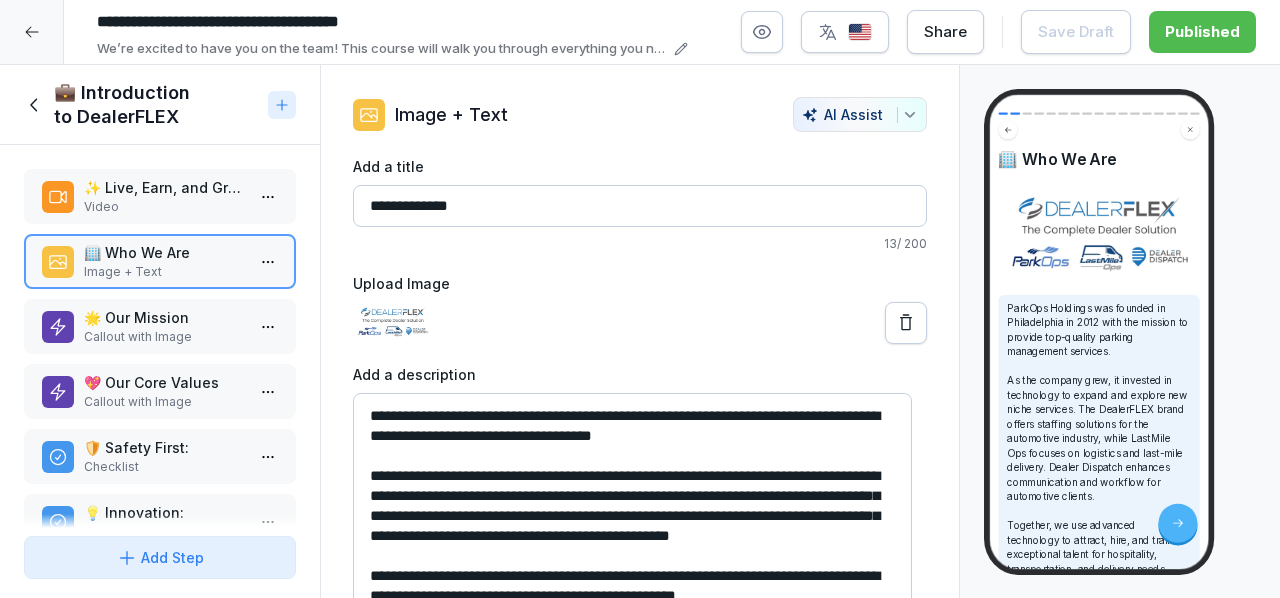 click on "✨ Live, Earn, and Grow with DealerFLEX!" at bounding box center (164, 187) 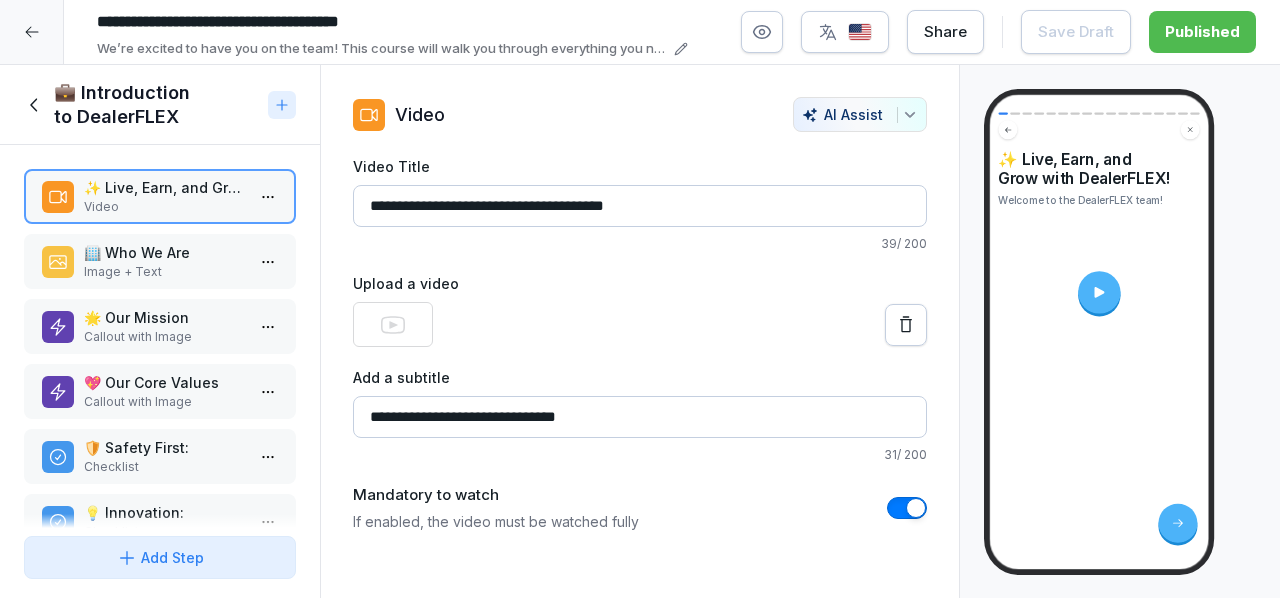 click 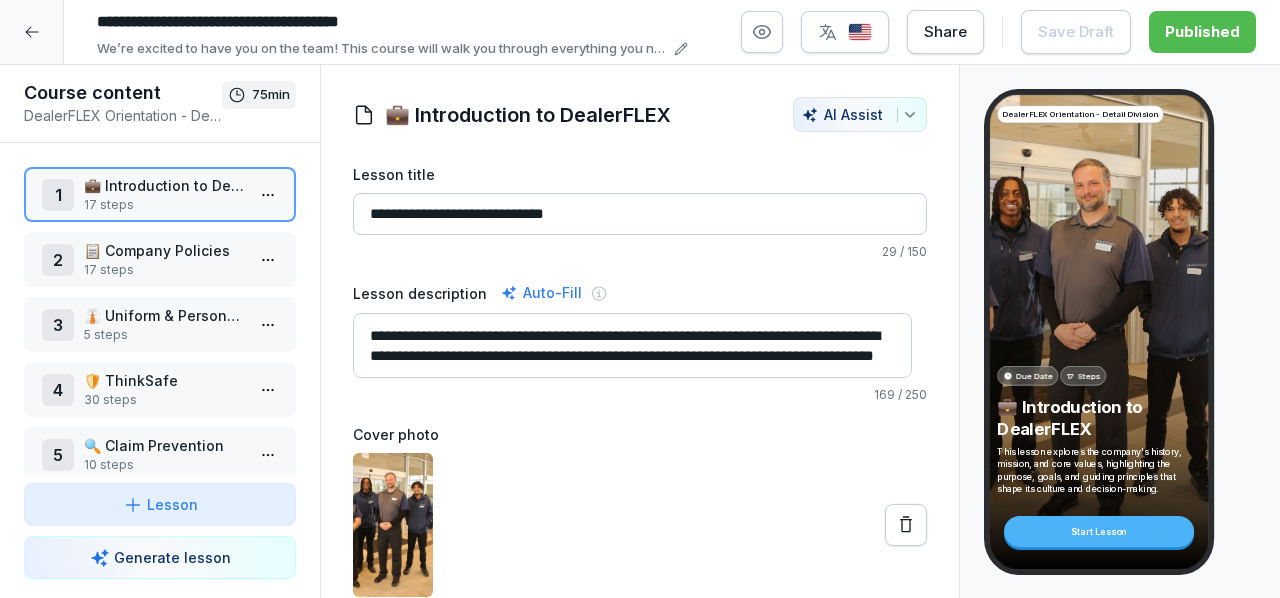 click on "17 steps" at bounding box center [164, 205] 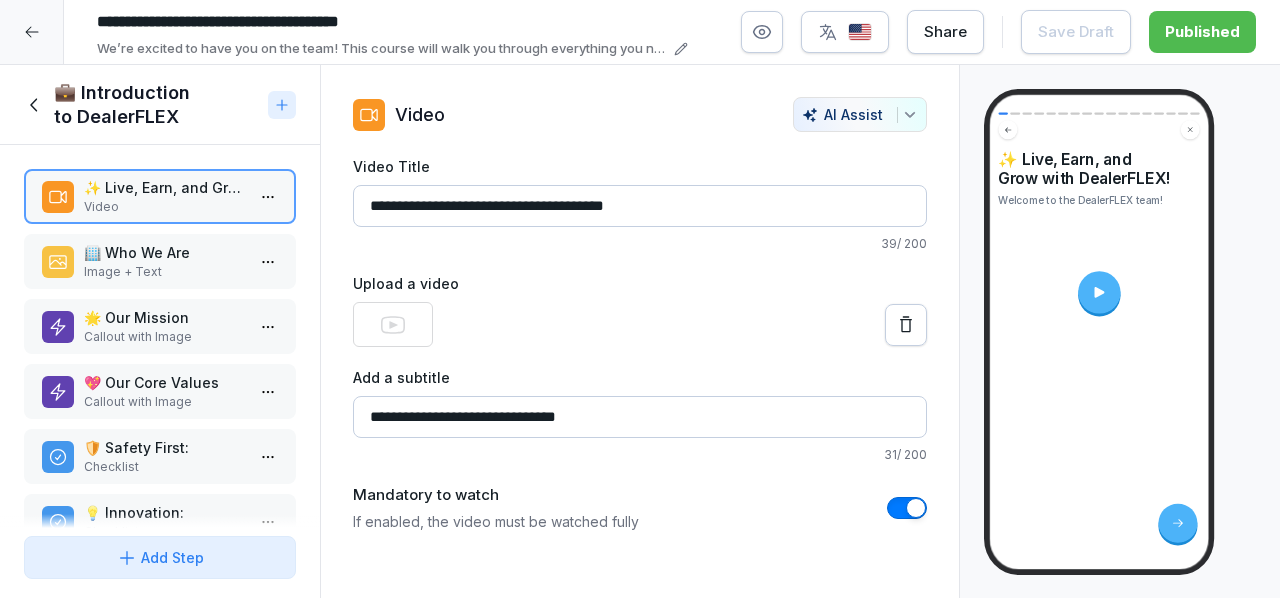 click on "Video" at bounding box center [164, 207] 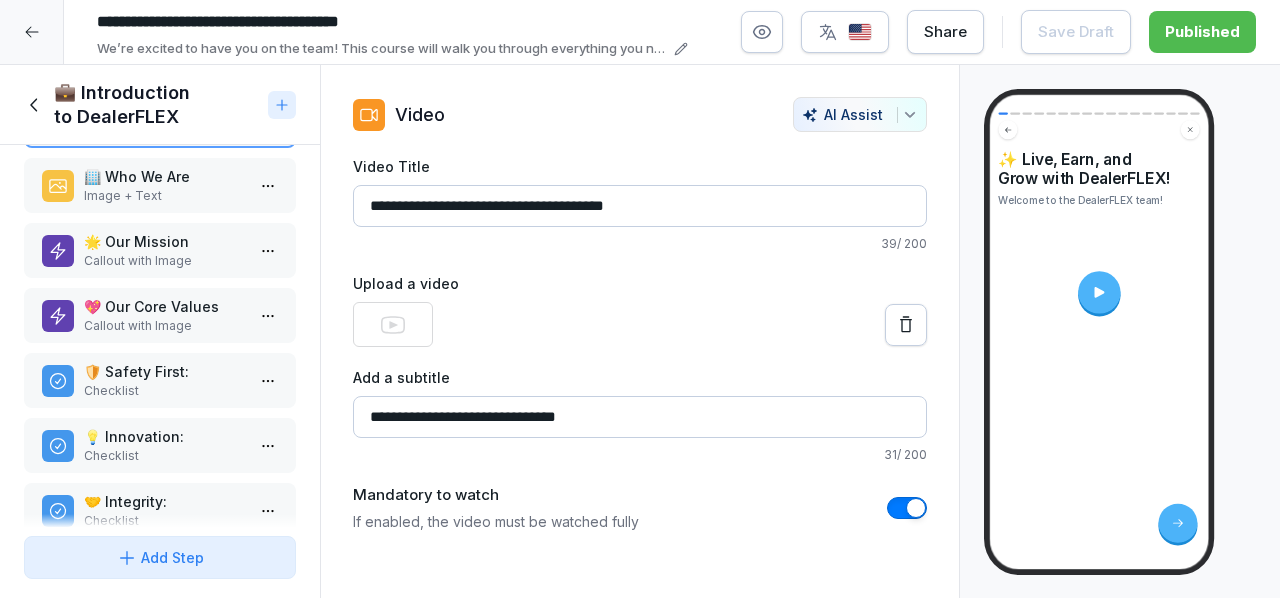 scroll, scrollTop: 80, scrollLeft: 0, axis: vertical 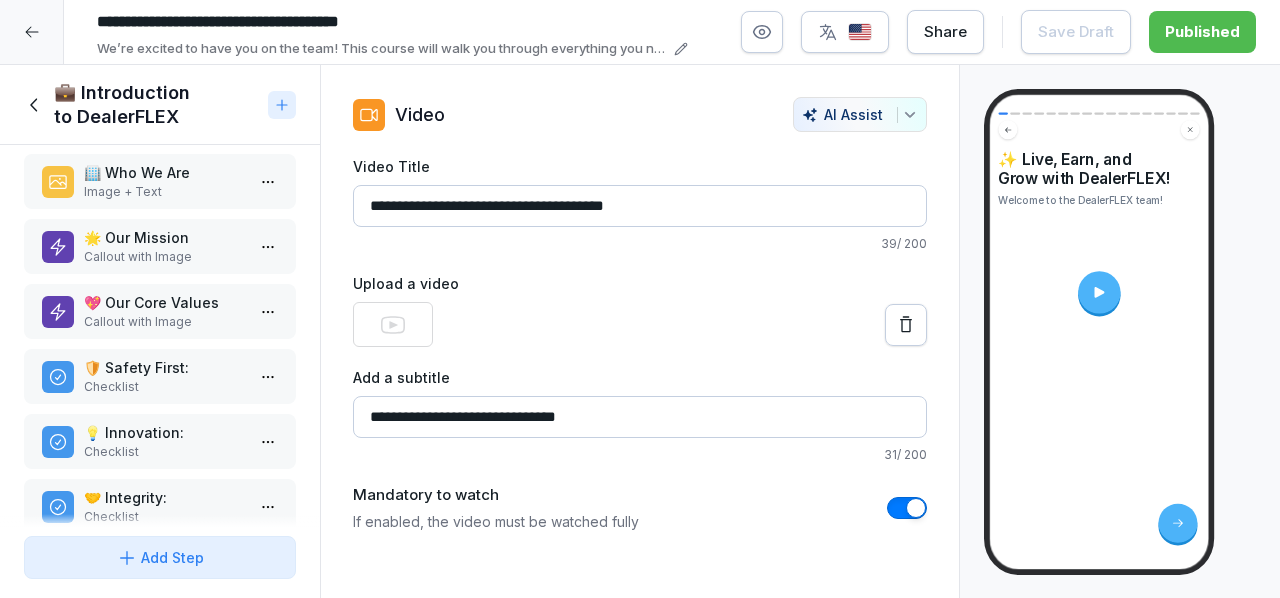click on "Image + Text" at bounding box center (164, 192) 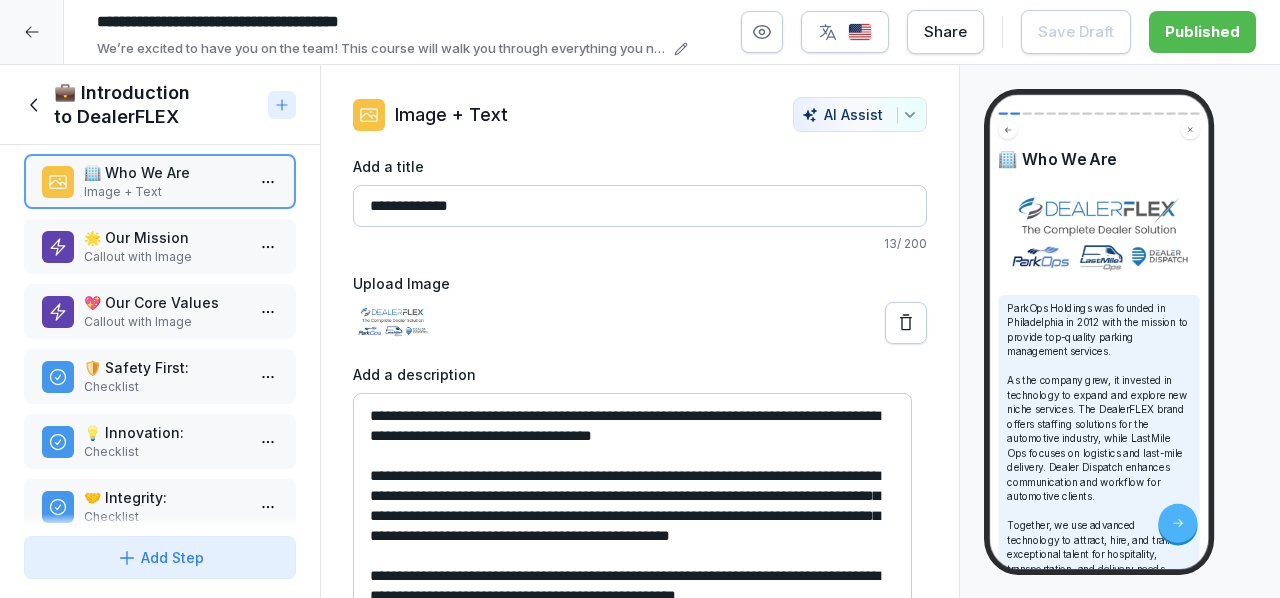 click on "Callout with Image" at bounding box center (164, 257) 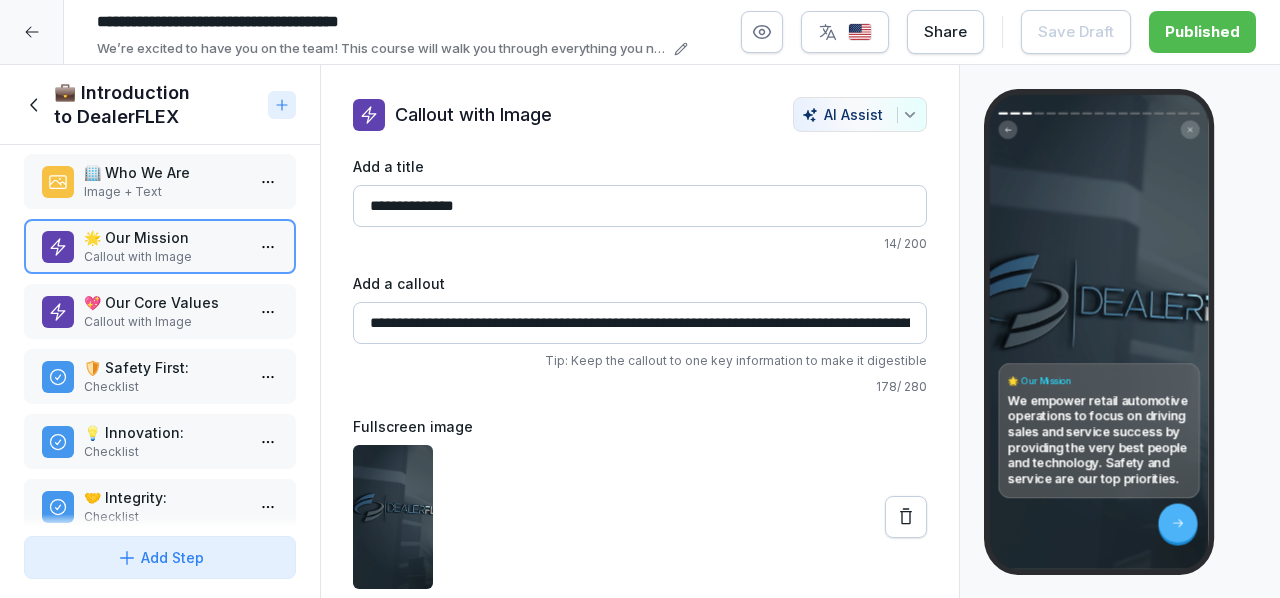 click on "💖 Our Core Values Callout with Image" at bounding box center (160, 311) 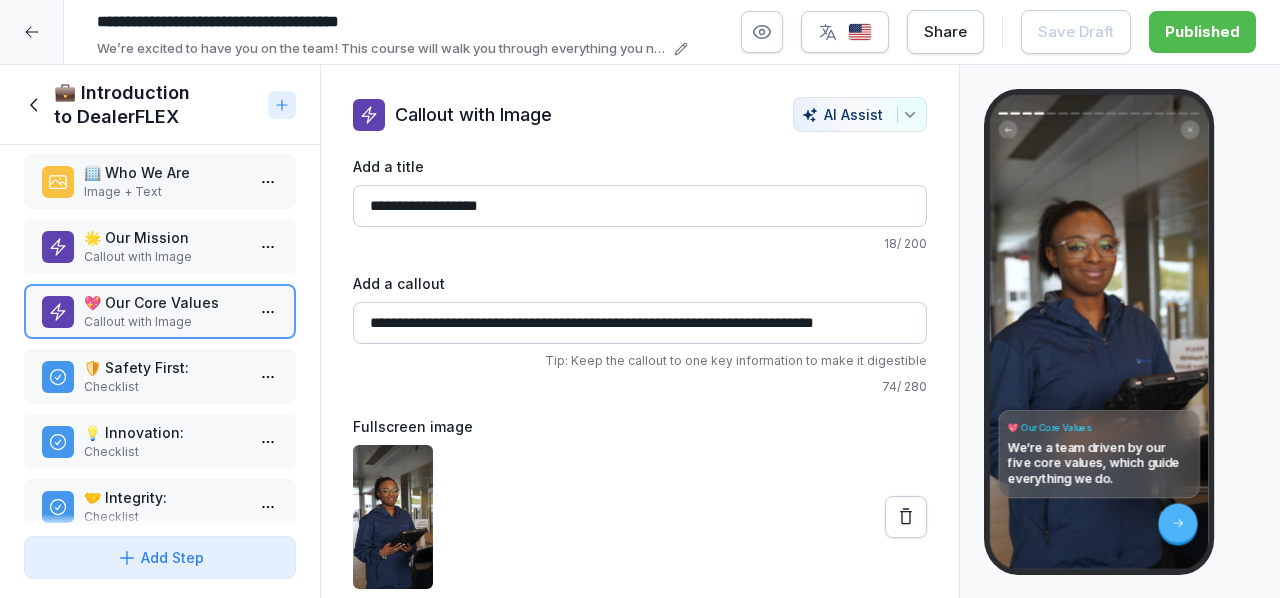 click on "🛡️ Safety First:" at bounding box center [164, 367] 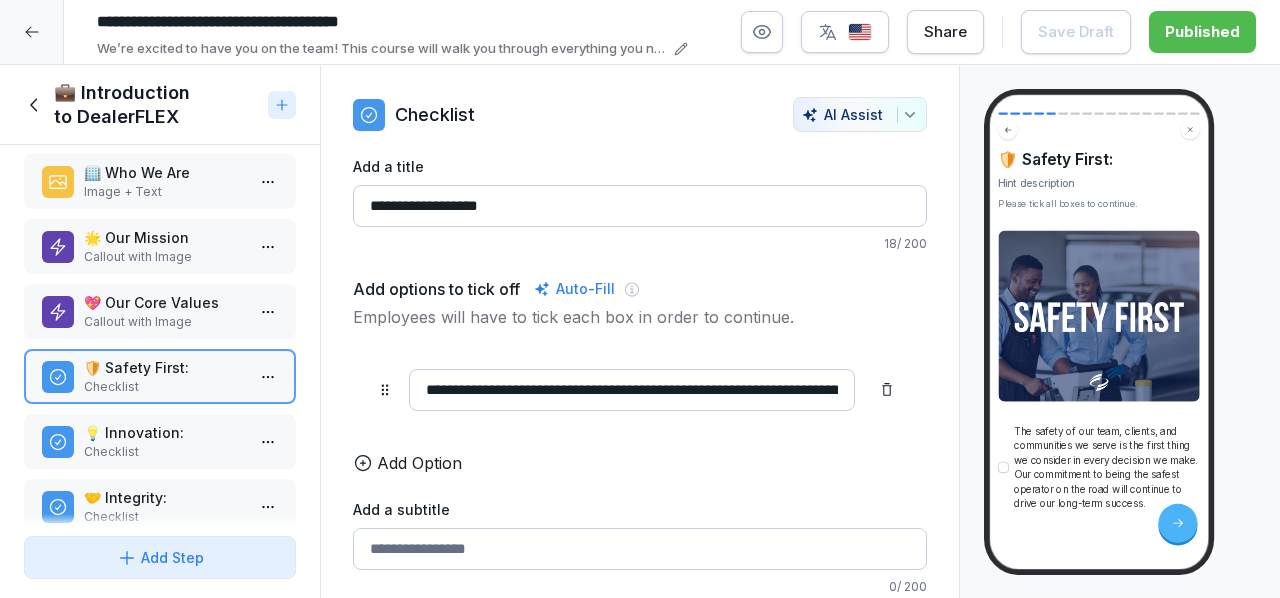 click on "✨ Live, Earn, and Grow with DealerFLEX! Video 🏢 Who We Are Image + Text 🌟 Our Mission Callout with Image 💖 Our Core Values Callout with Image 🛡️ Safety First:  Checklist 💡 Innovation: Checklist 🤝 Integrity:  Checklist ⭐ Service:  Checklist 🌱 Entrepreneurial Growth:  Checklist 💼 Our Services Callout with Image 🛠️ Departments We Manage Checklist 🔑 Key Roles We Hire Numbered List ✨ Detail Technicians Image + Text 🚗 Service Valet Image + Text Lot Technician Image + Text 🧼 Car Wash Image + Text 🚖 Pick-up & Delivery Drivers Image + Text
To pick up a draggable item, press the space bar.
While dragging, use the arrow keys to move the item.
Press space again to drop the item in its new position, or press escape to cancel.
Draggable item junmtrbbz2crqy45uki1uqk3 was dropped over droppable area junmtrbbz2crqy45uki1uqk3" at bounding box center [160, 336] 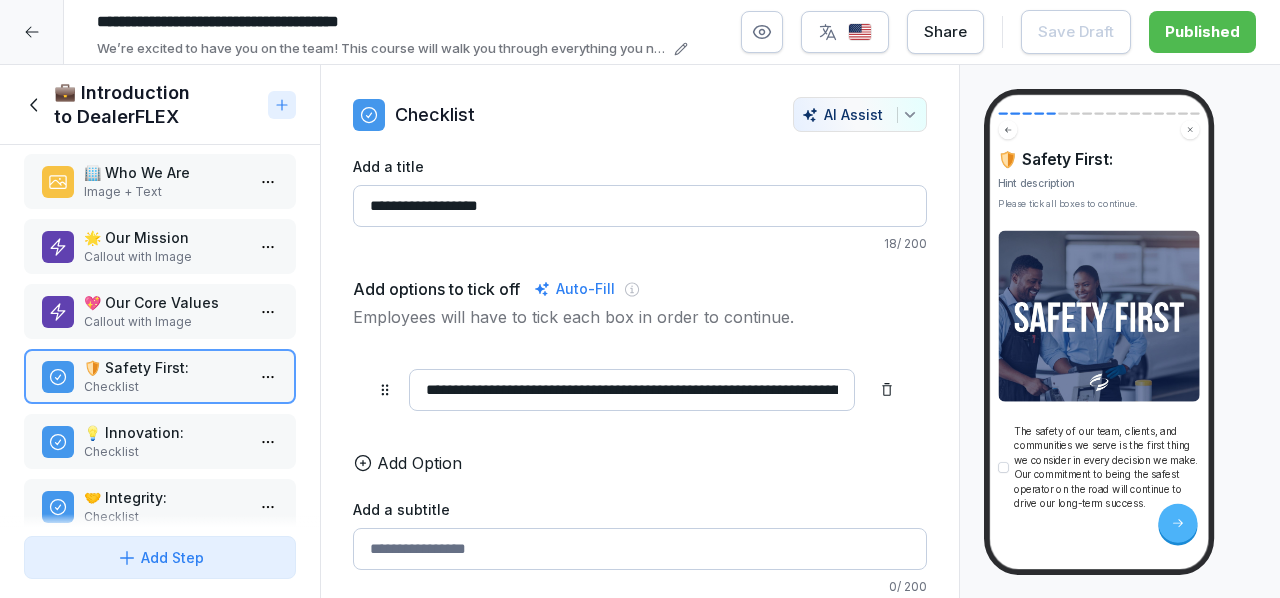 click on "Checklist" at bounding box center [164, 452] 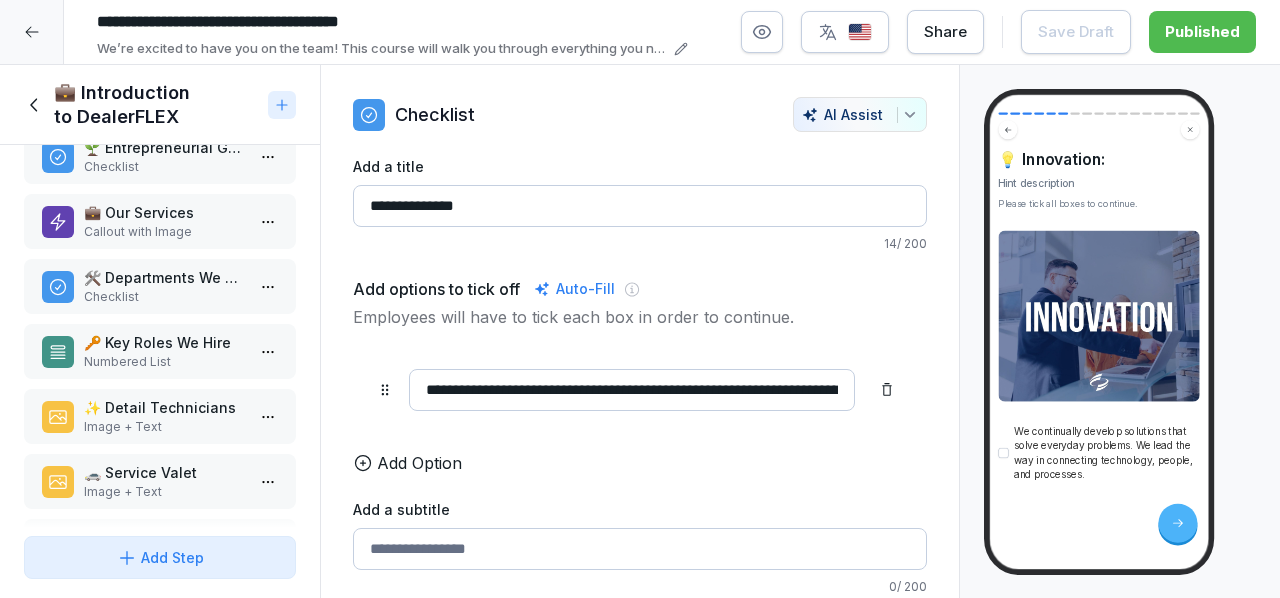 scroll, scrollTop: 562, scrollLeft: 0, axis: vertical 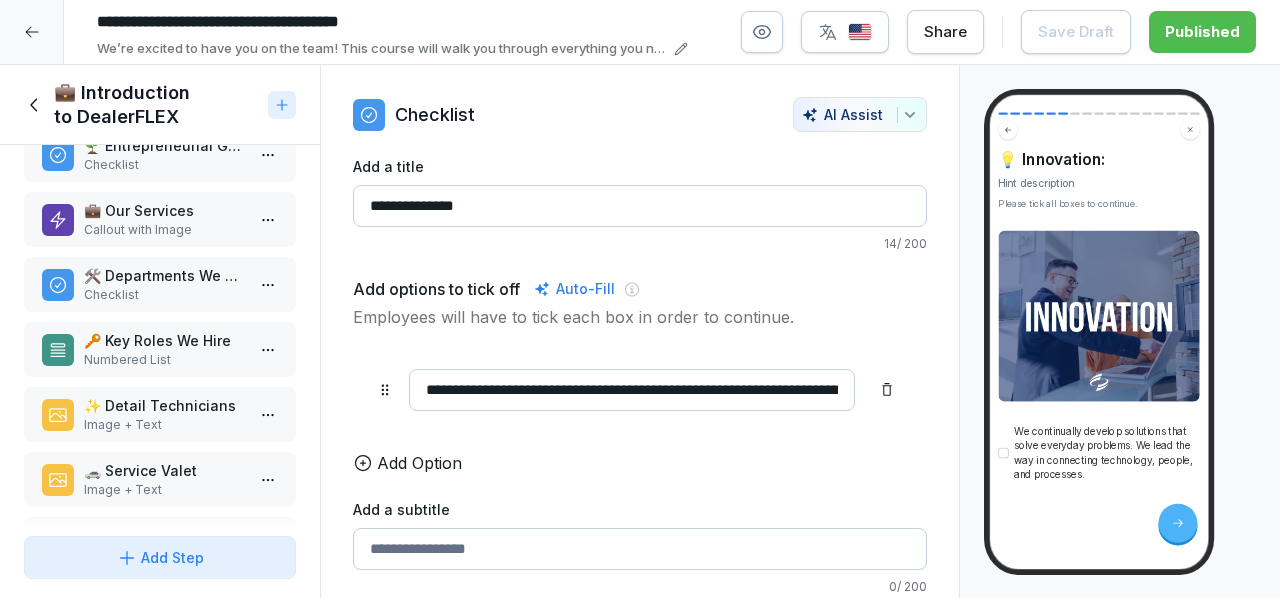 click on "💼 Our Services" at bounding box center (164, 210) 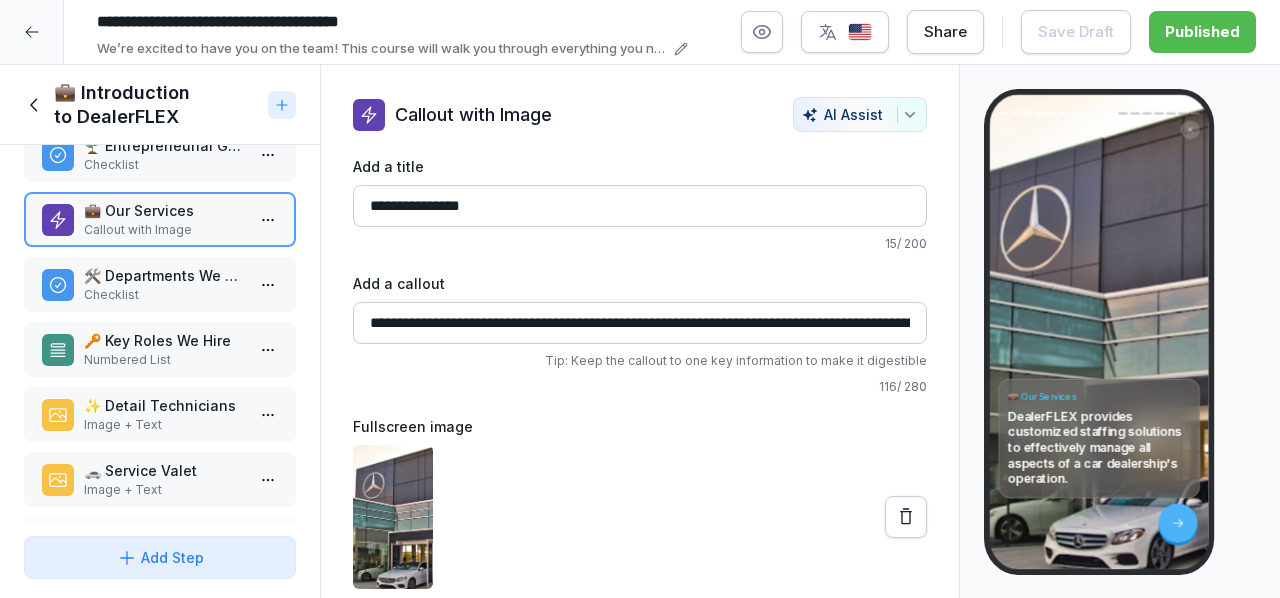 click on "Checklist" at bounding box center (164, 295) 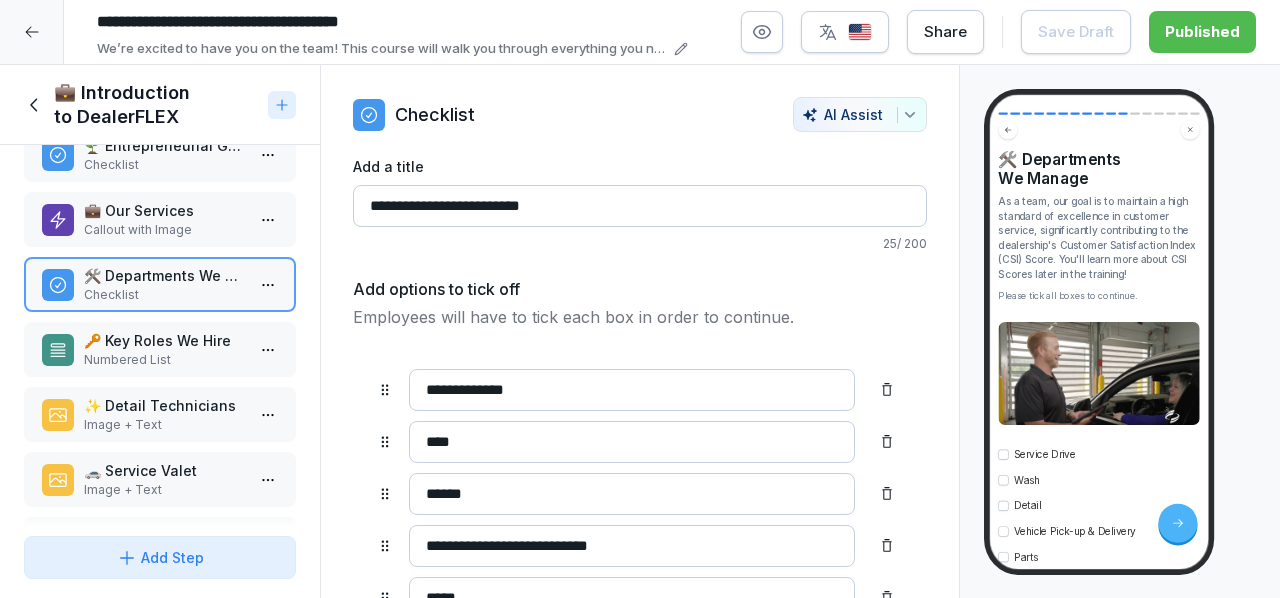 click on "🔑 Key Roles We Hire" at bounding box center (164, 340) 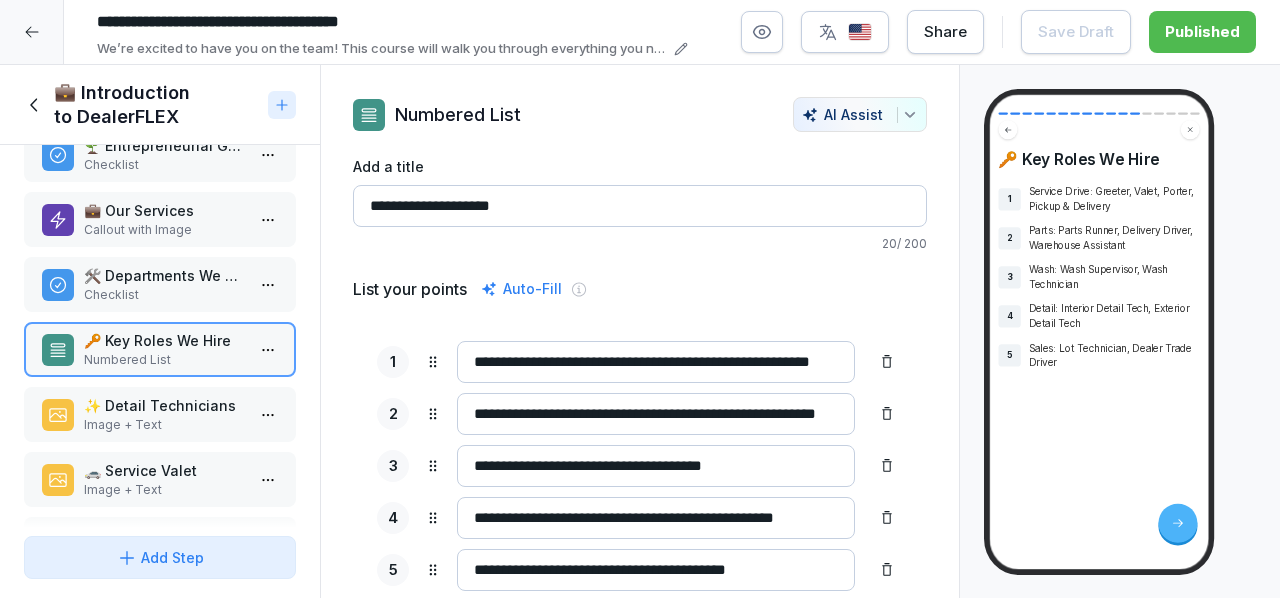 click on "✨ Detail Technicians" at bounding box center (164, 405) 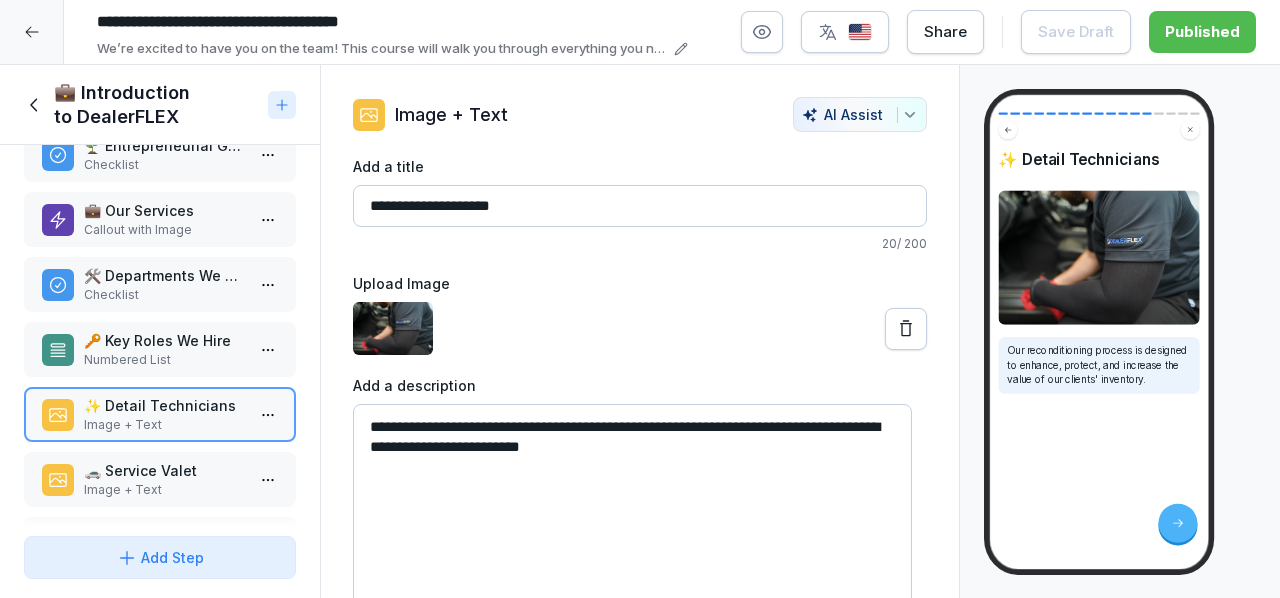 click on "Image + Text" at bounding box center (164, 490) 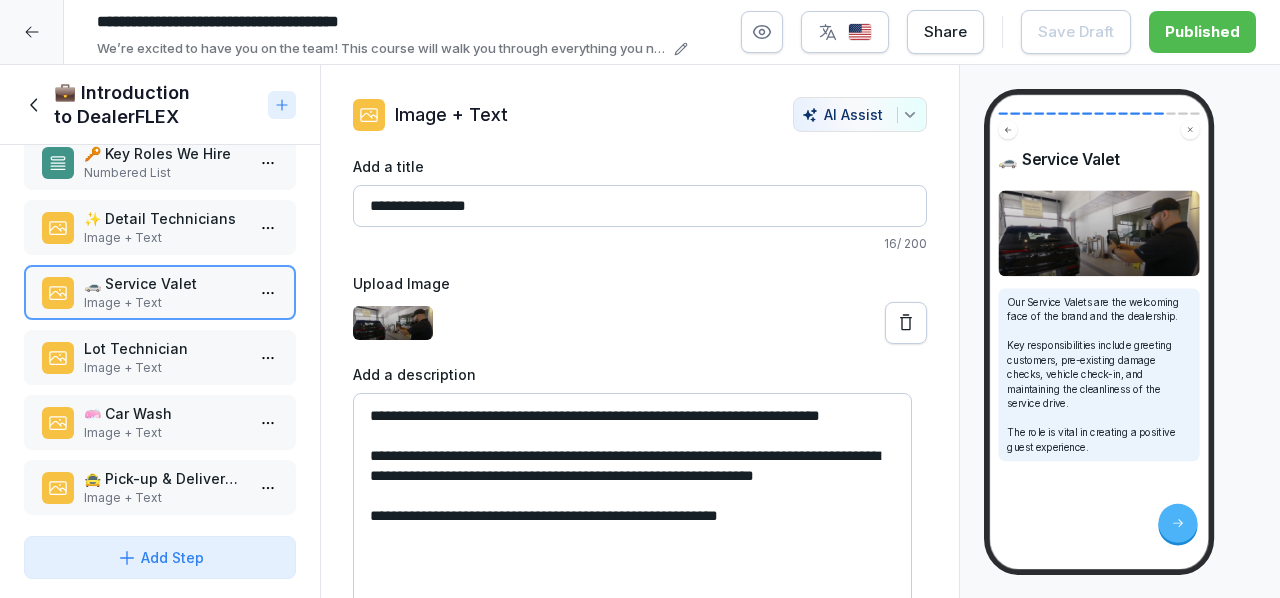 scroll, scrollTop: 774, scrollLeft: 0, axis: vertical 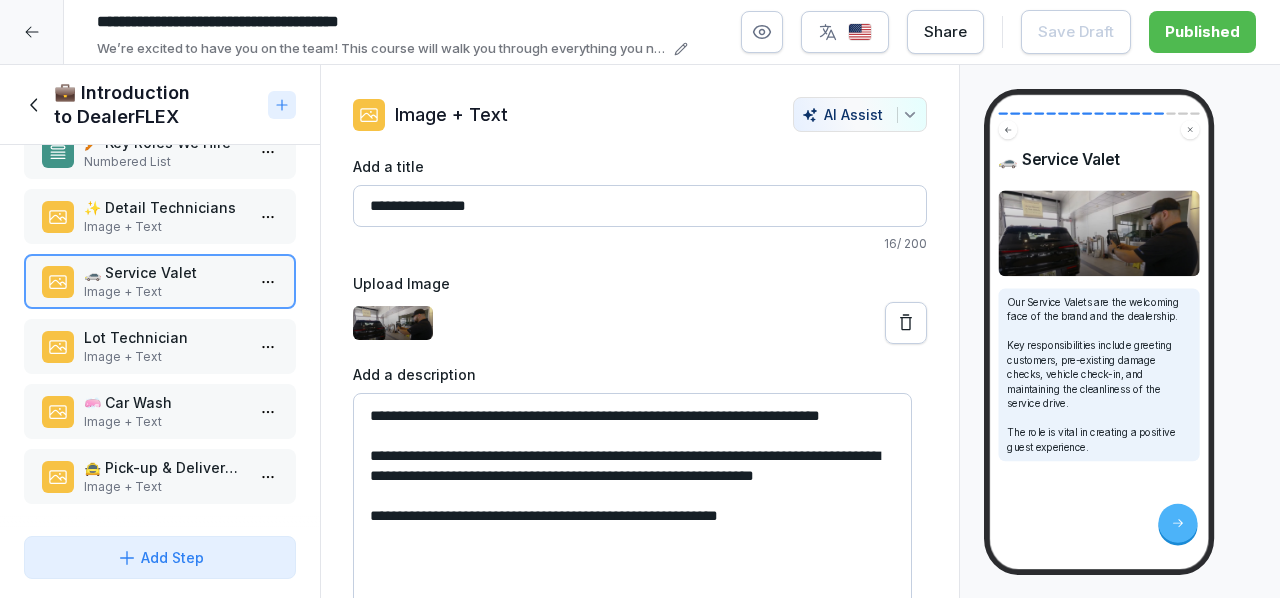 click on "Image + Text" at bounding box center (164, 357) 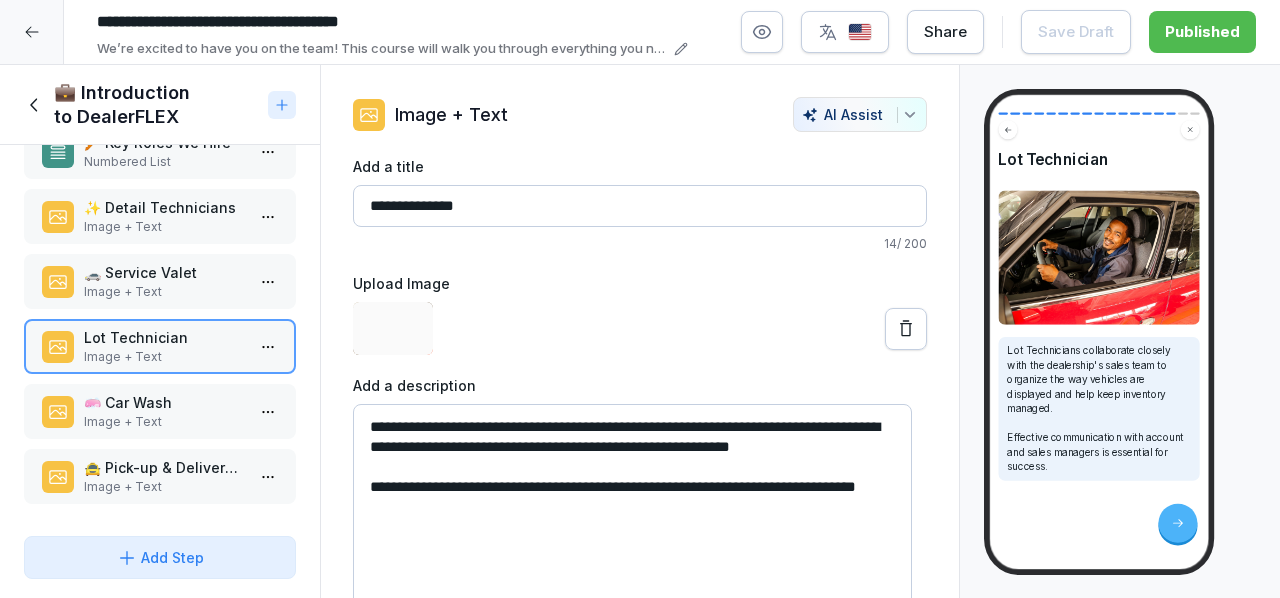 click on "Image + Text" at bounding box center (164, 422) 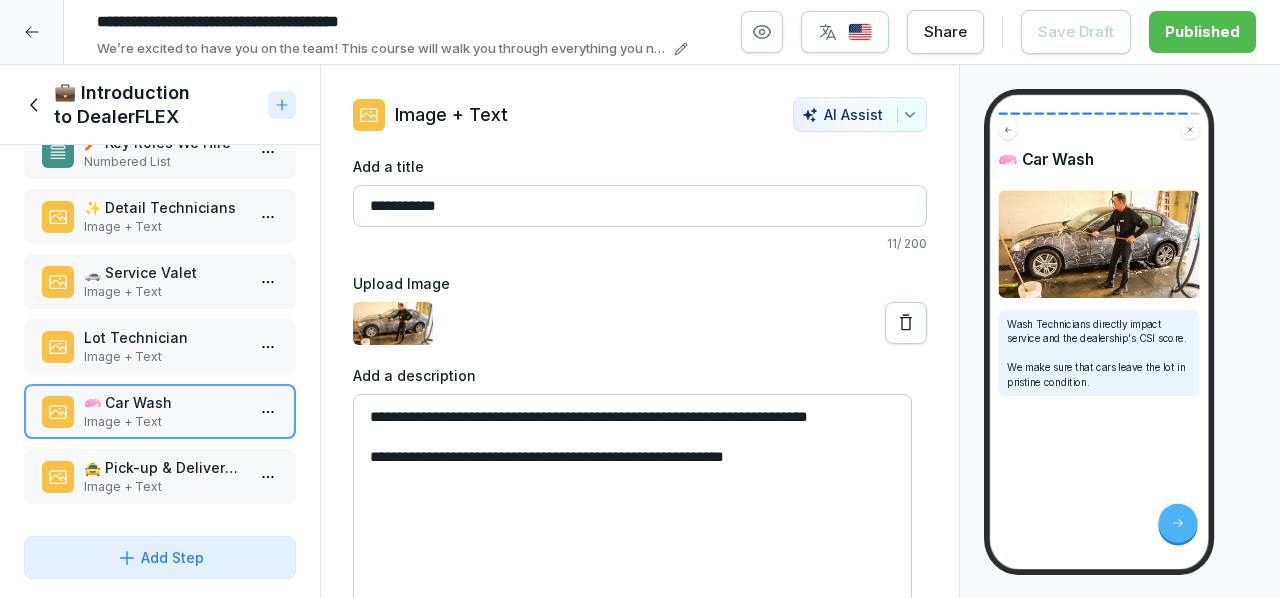 click on "🚖 Pick-up & Delivery Drivers" at bounding box center (164, 467) 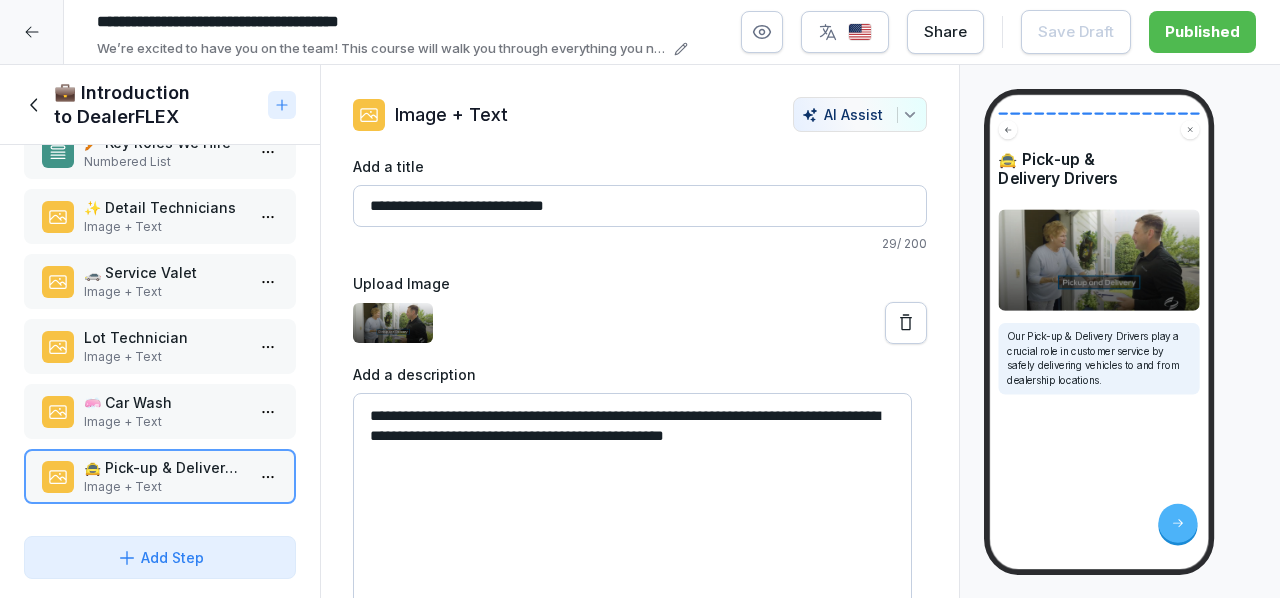 click 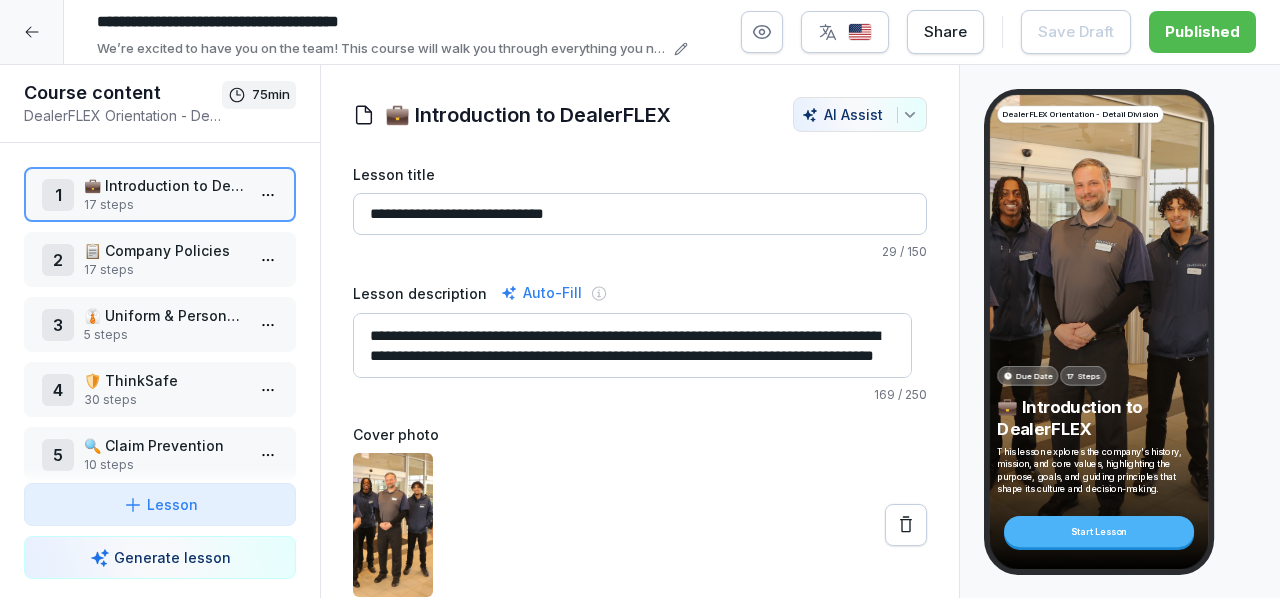 click on "17 steps" at bounding box center (164, 270) 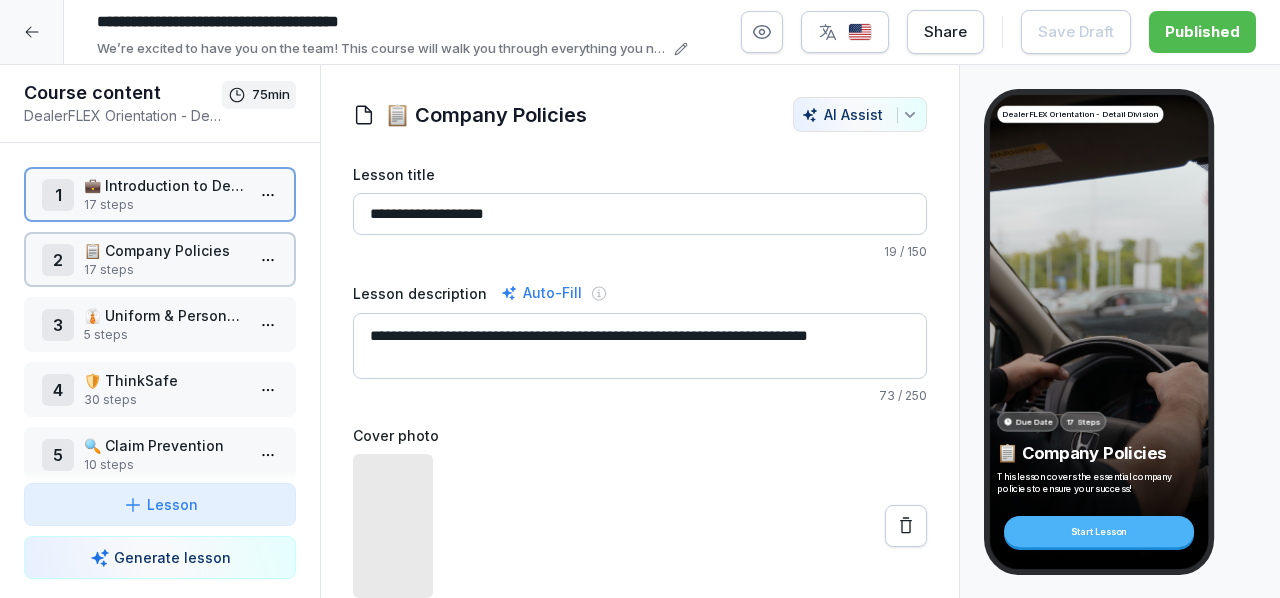 click on "17 steps" at bounding box center (164, 270) 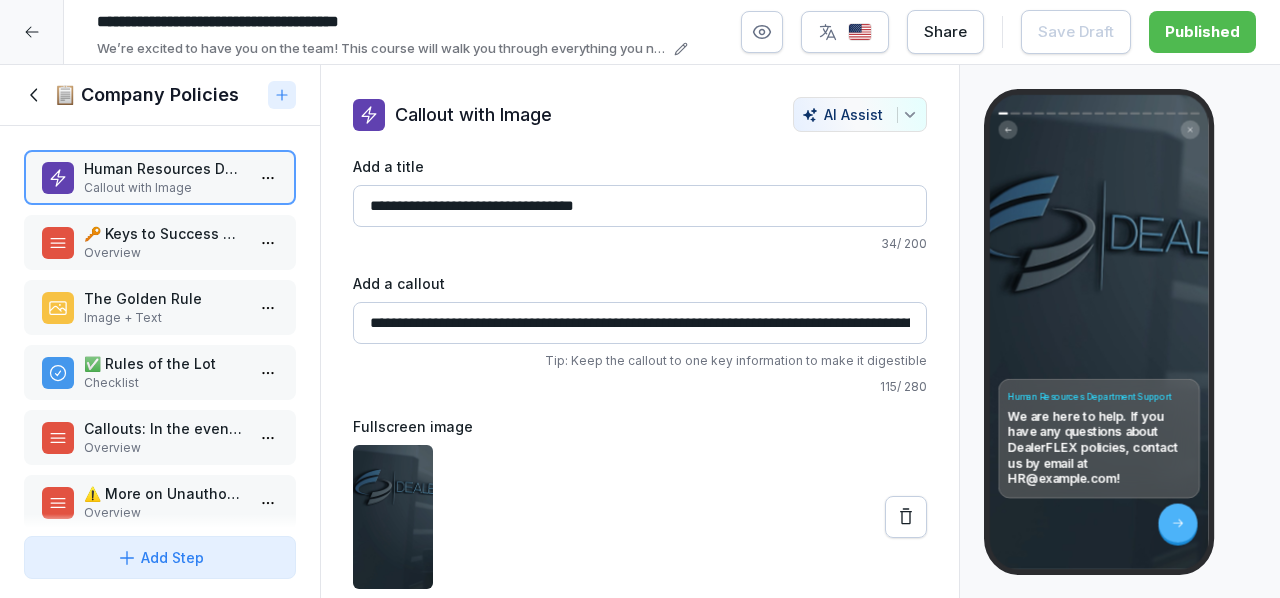 click on "Overview" at bounding box center [164, 253] 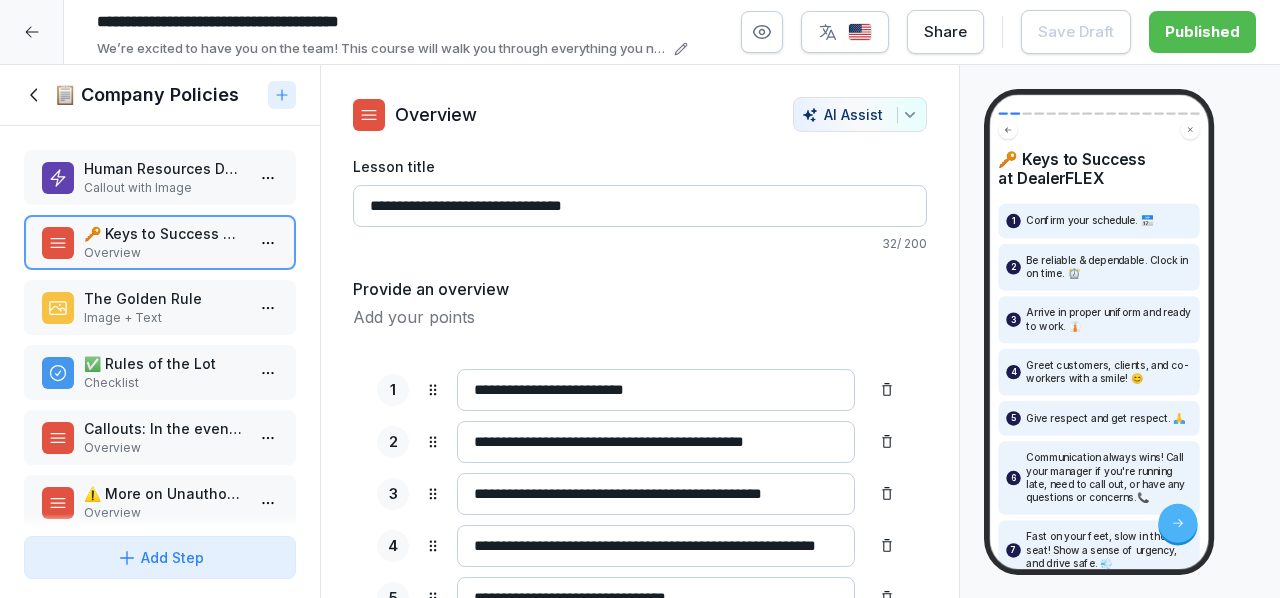 click on "Image + Text" at bounding box center (164, 318) 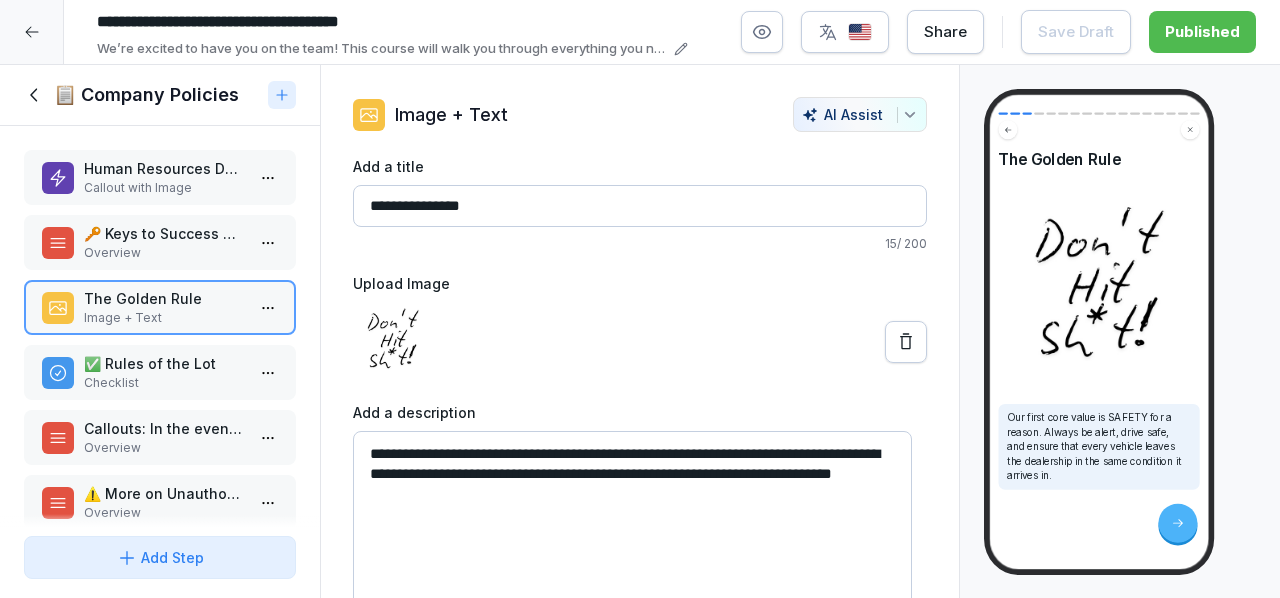 click on "Checklist" at bounding box center (164, 383) 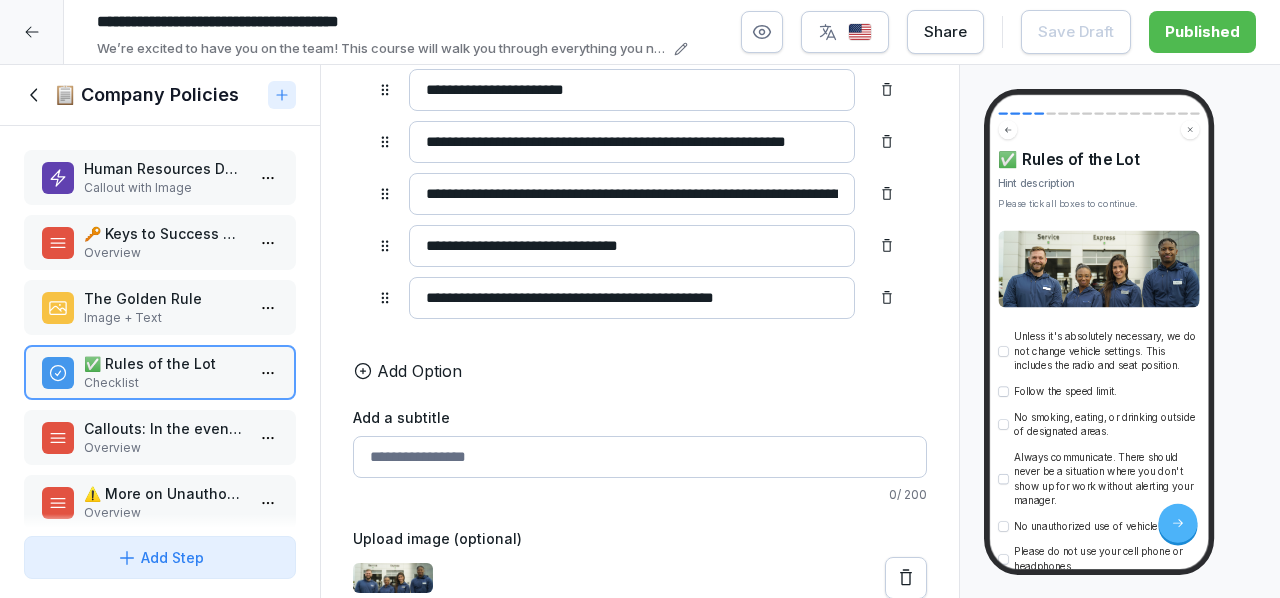 scroll, scrollTop: 376, scrollLeft: 0, axis: vertical 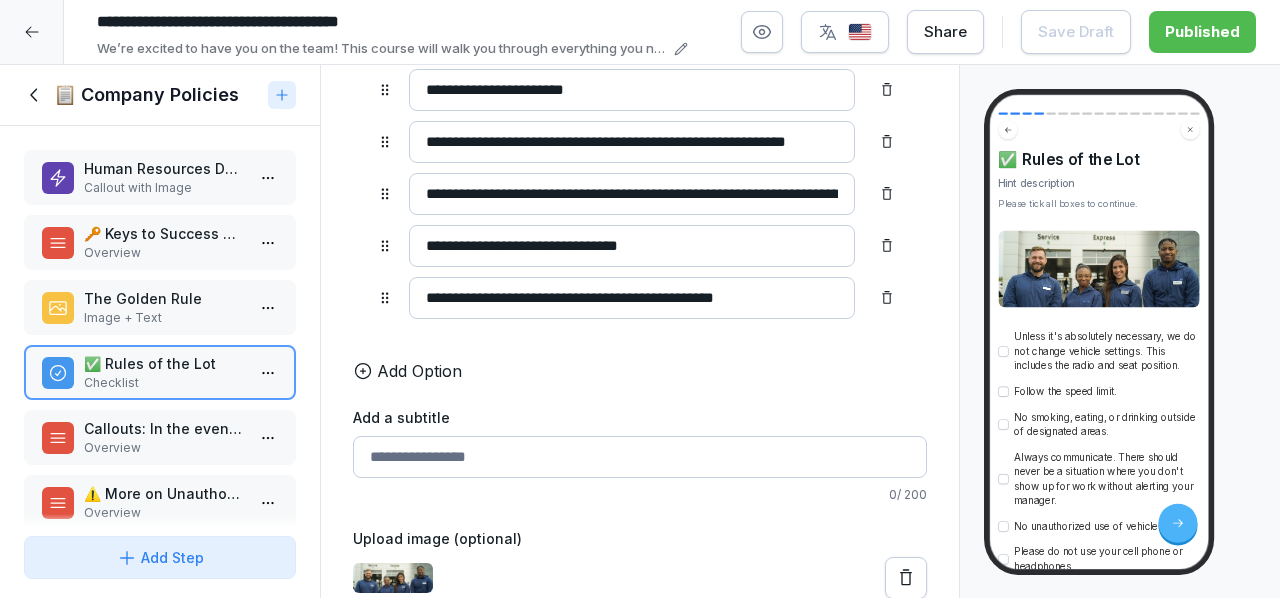 click 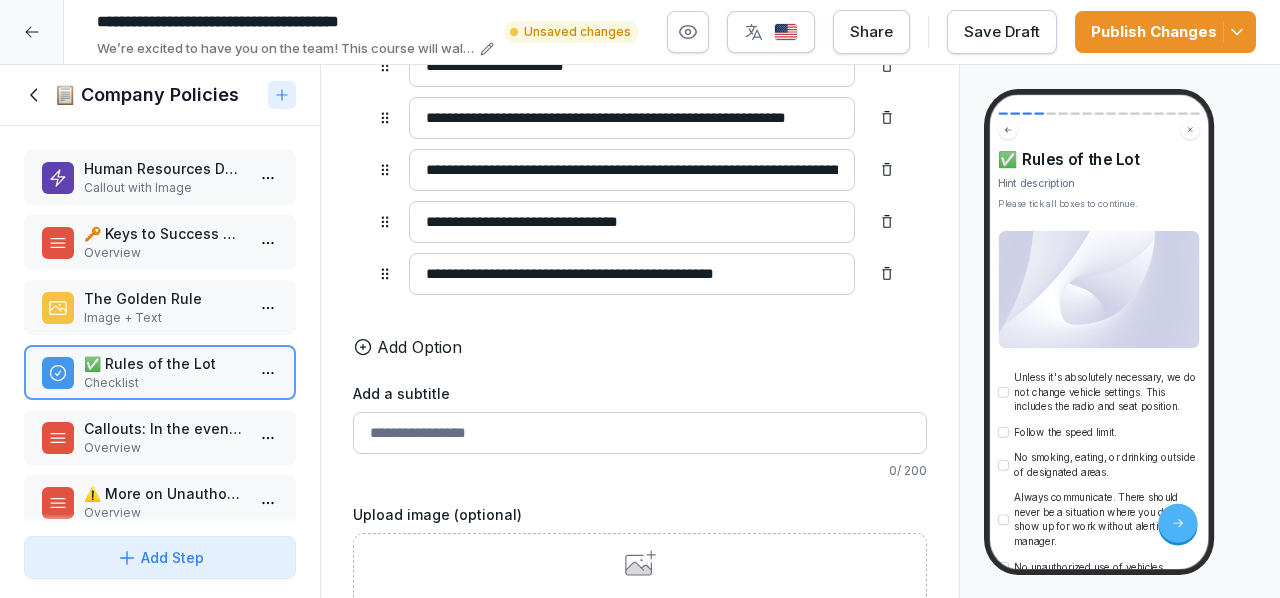 click 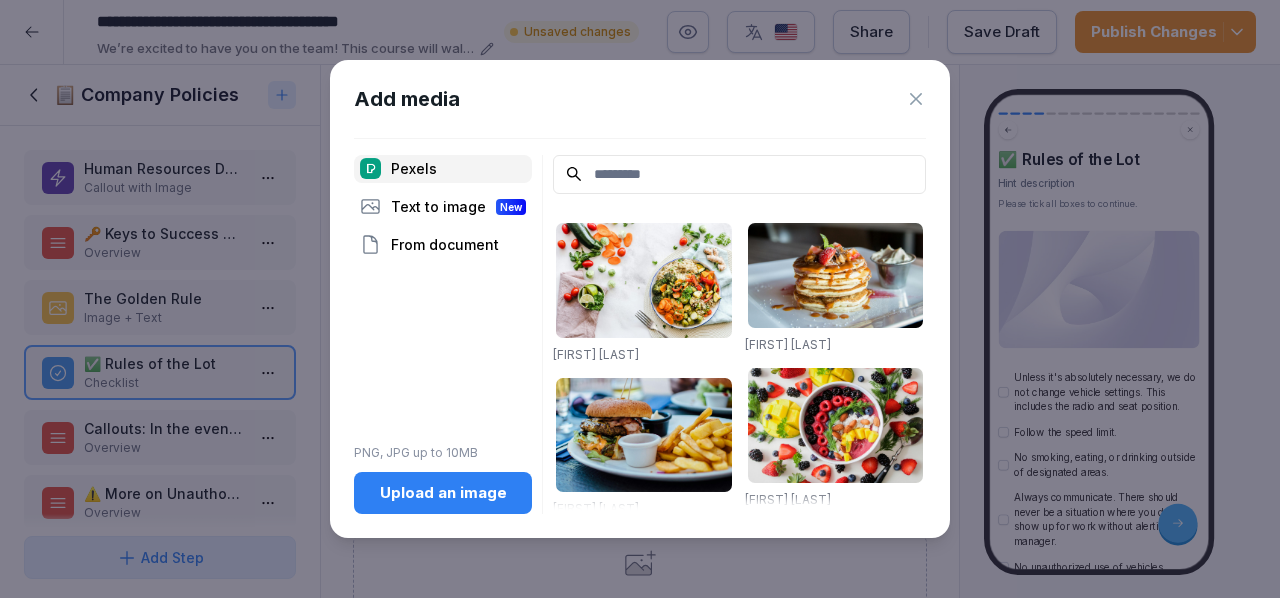 click on "Upload an image" at bounding box center [443, 493] 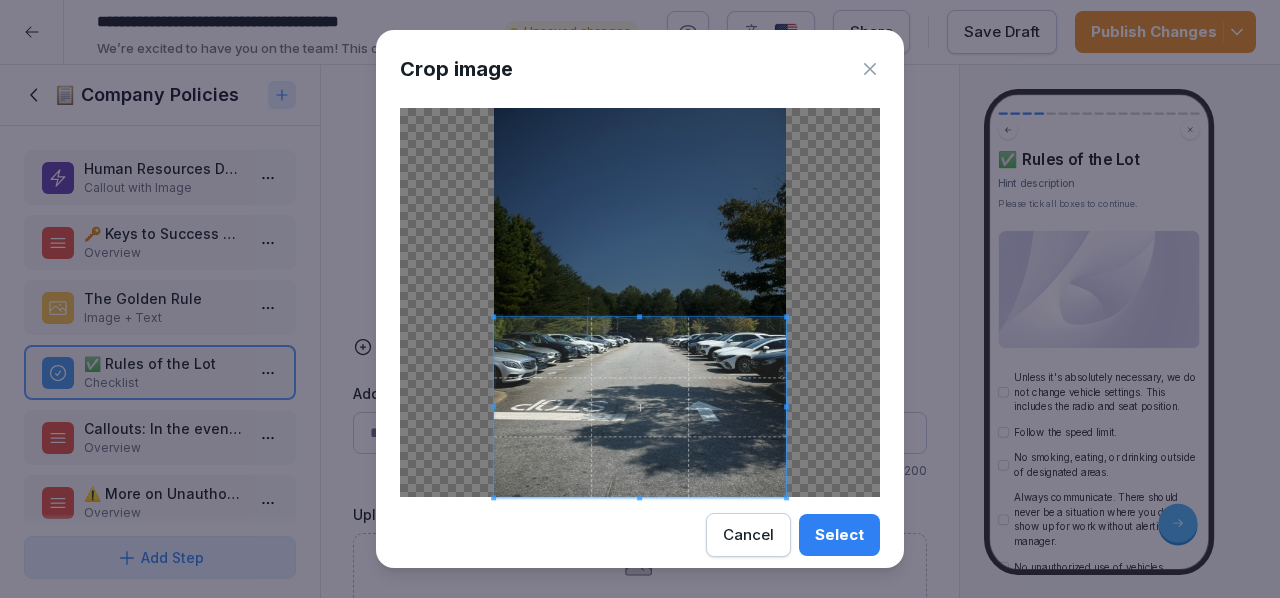 click at bounding box center (640, 407) 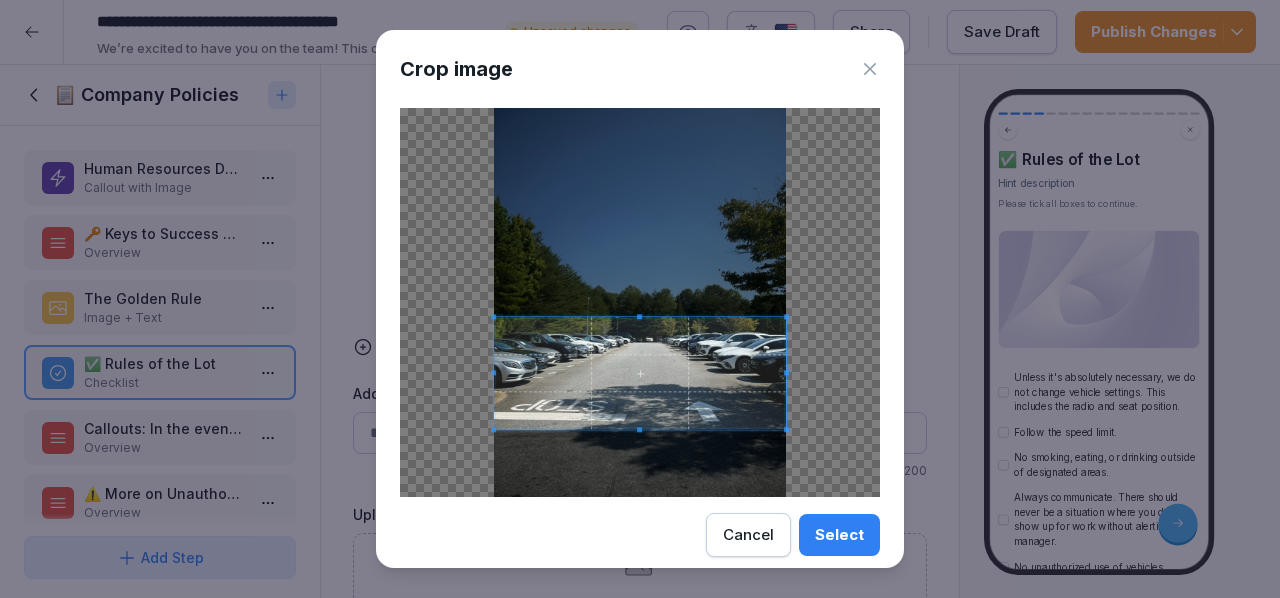 click at bounding box center (640, 373) 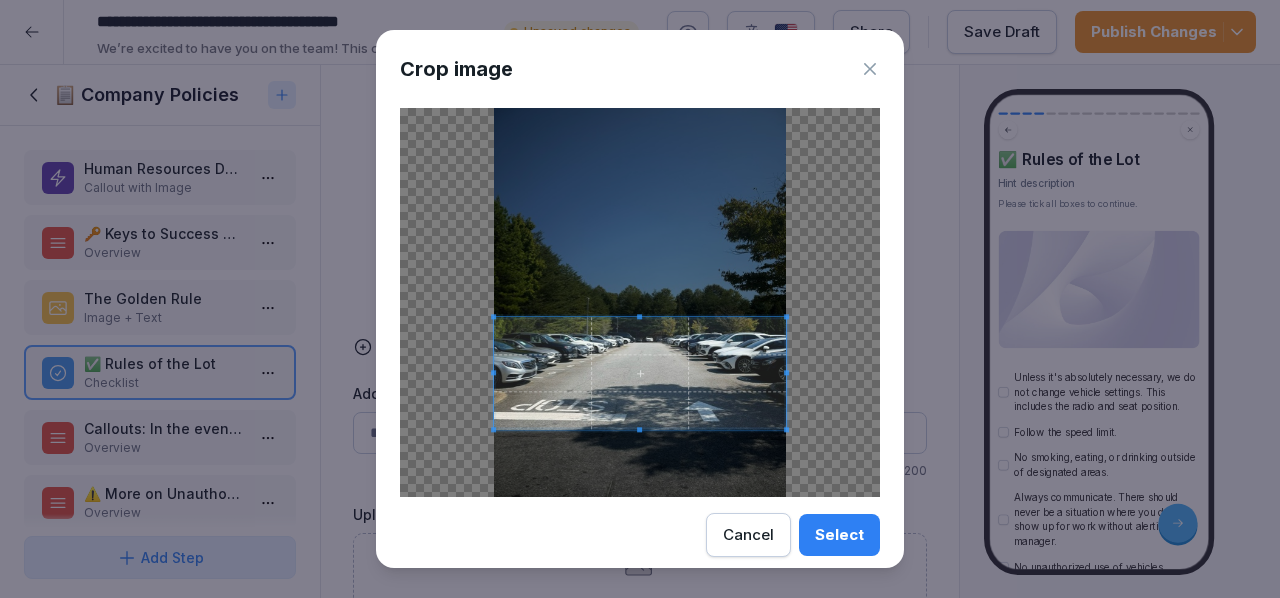 click on "Select" at bounding box center [839, 535] 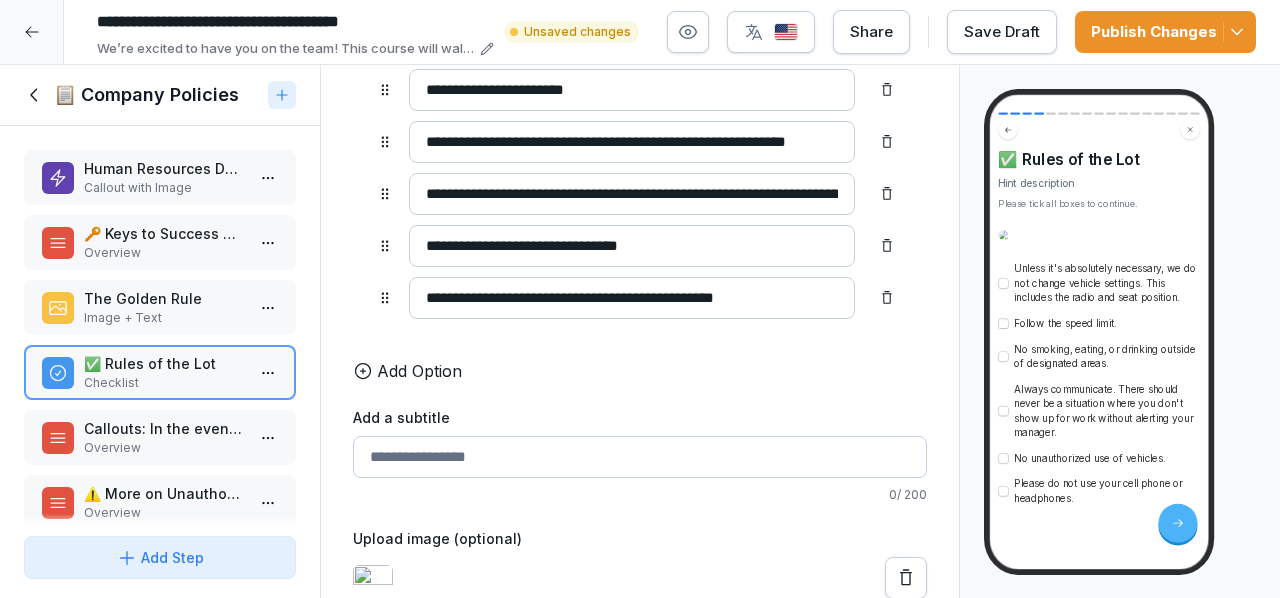 click on "Overview" at bounding box center (164, 448) 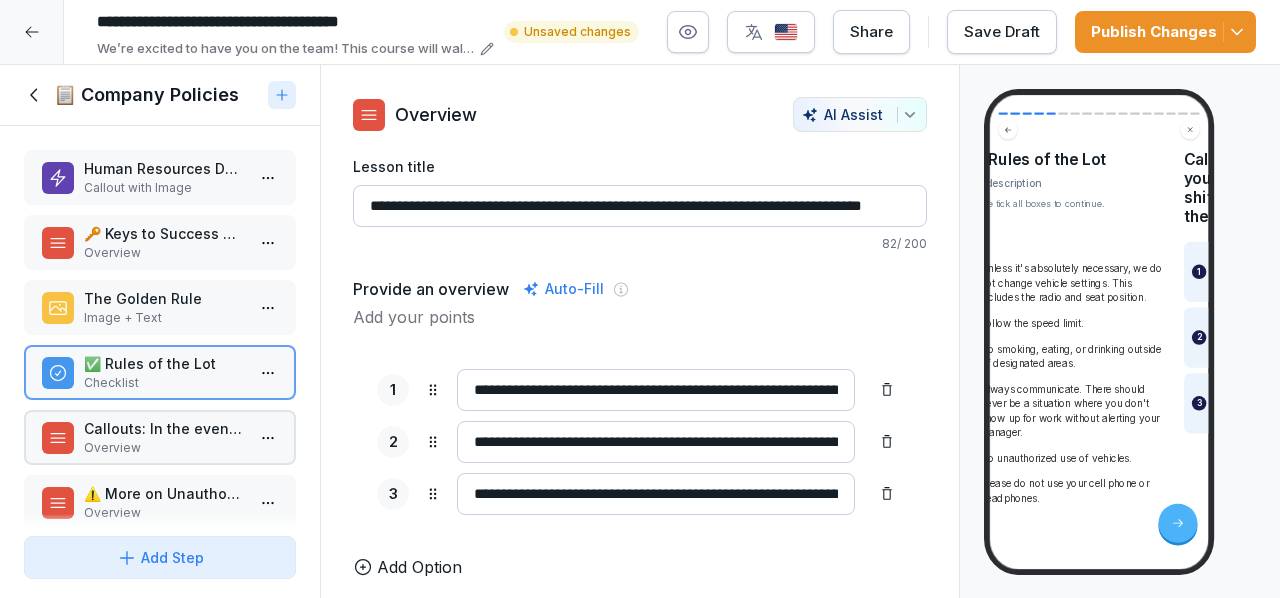 scroll, scrollTop: 7, scrollLeft: 0, axis: vertical 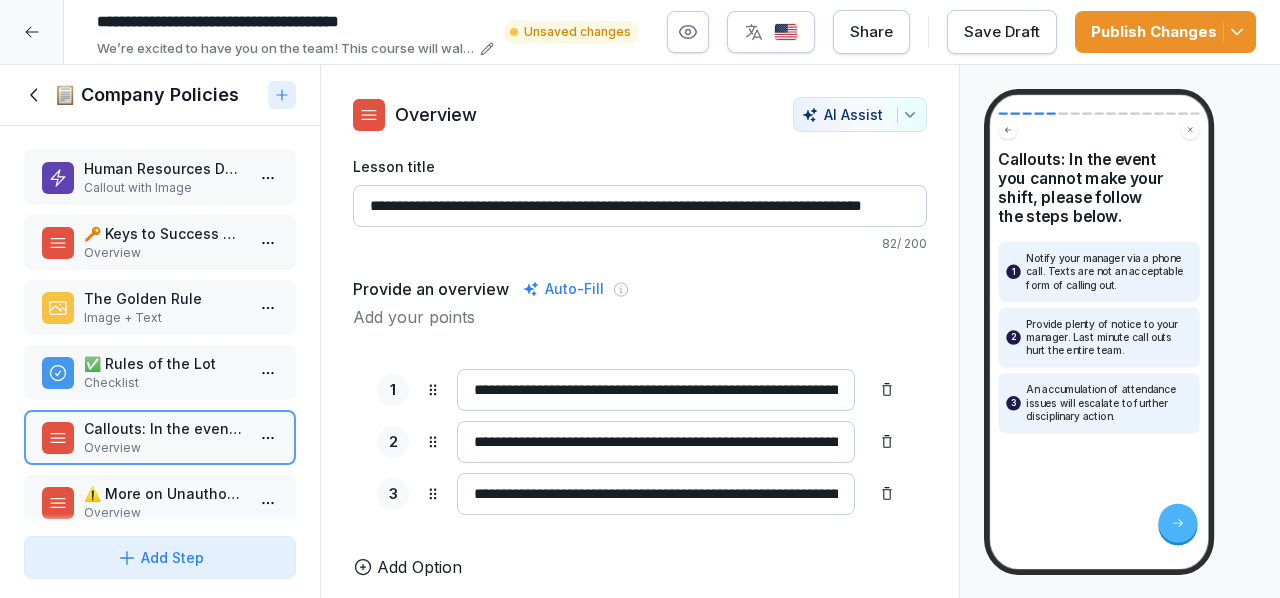click on "⚠️ More on Unauthorized Vehicle Use" at bounding box center (164, 493) 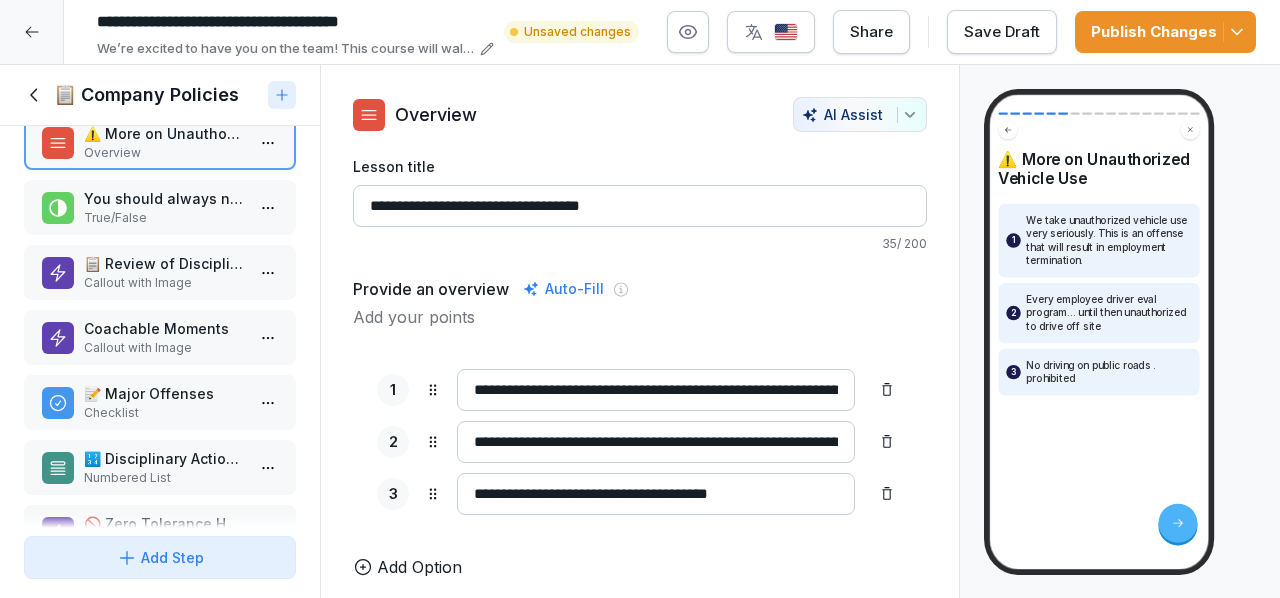 scroll, scrollTop: 400, scrollLeft: 0, axis: vertical 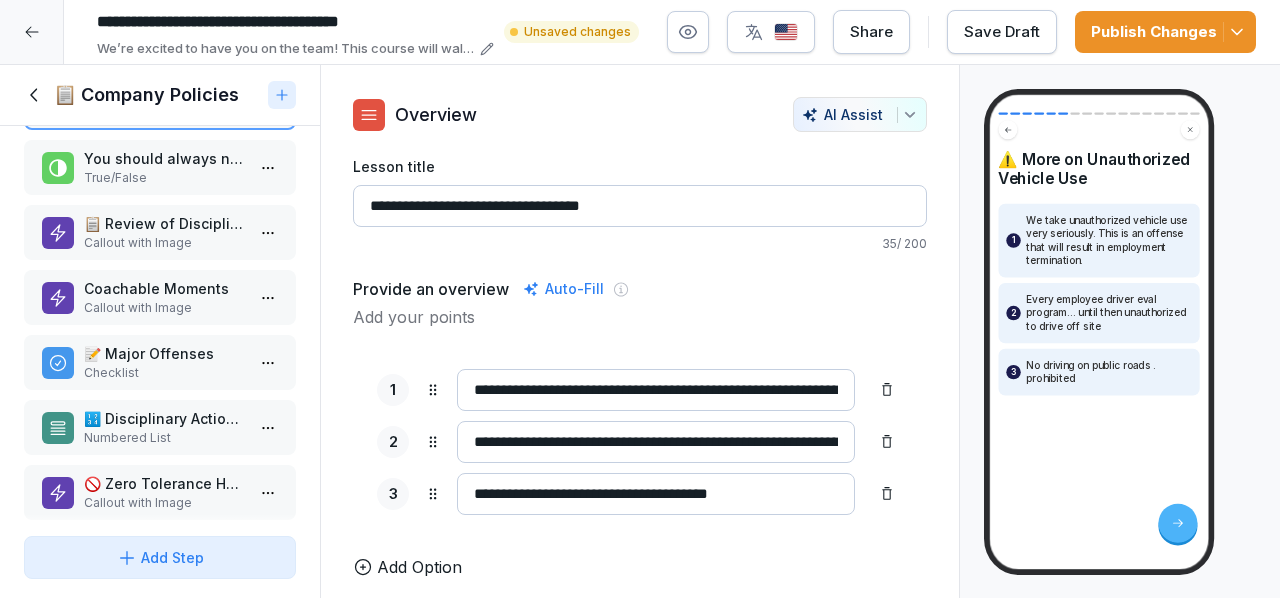 click on "You should always notify your manager if you are unable to come to work. There should never be a situation where you don’t communicate your absence in advance." at bounding box center (164, 158) 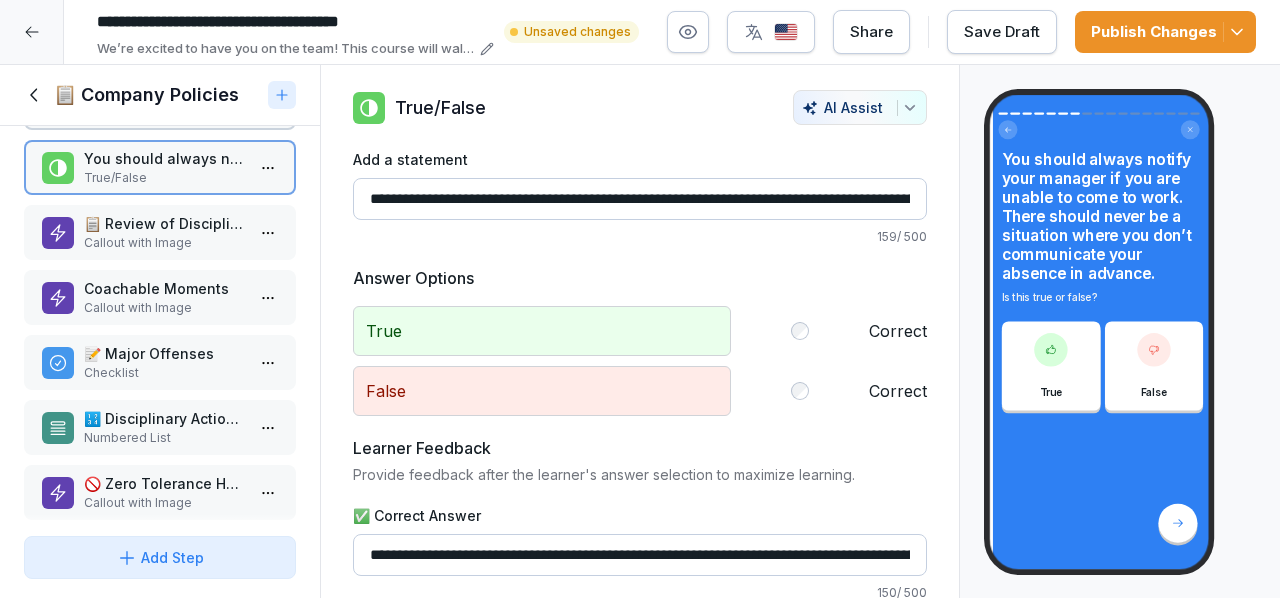 scroll, scrollTop: 138, scrollLeft: 0, axis: vertical 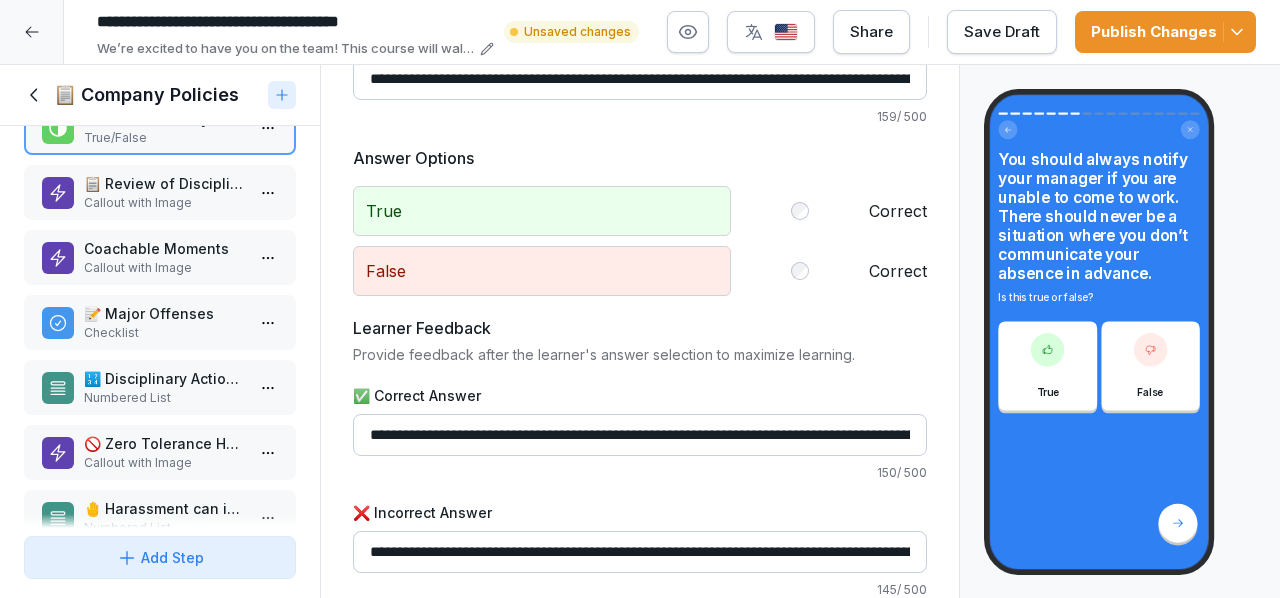 click on "📋 Review of Disciplinary Actions and Coaching Moments" at bounding box center (164, 183) 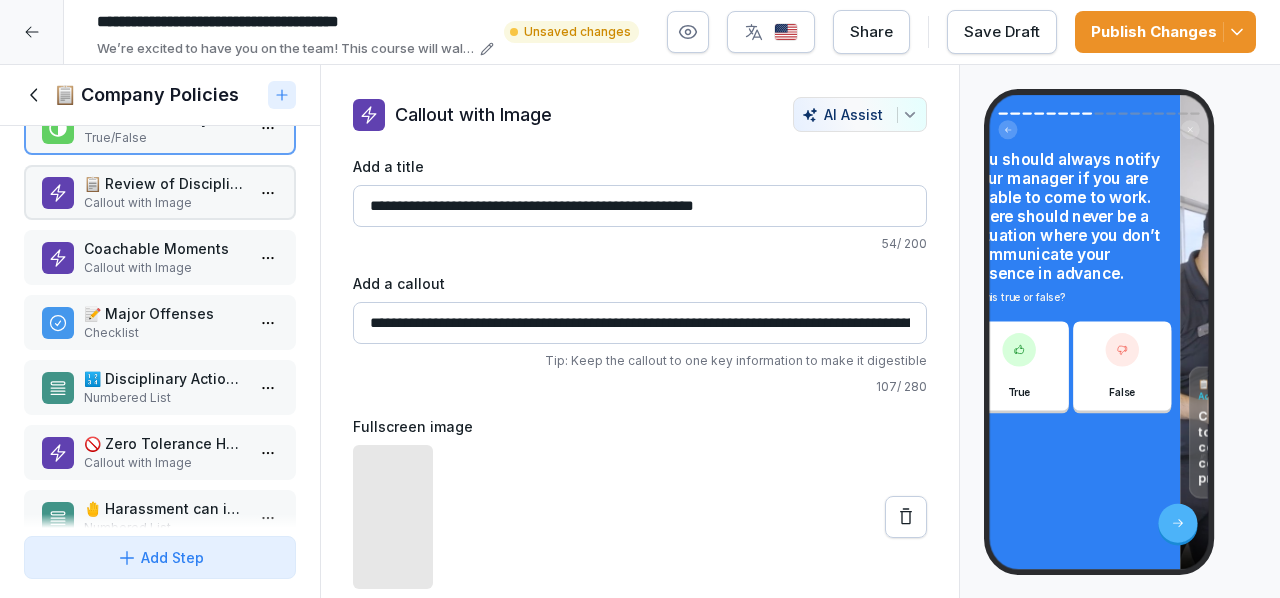 scroll, scrollTop: 0, scrollLeft: 0, axis: both 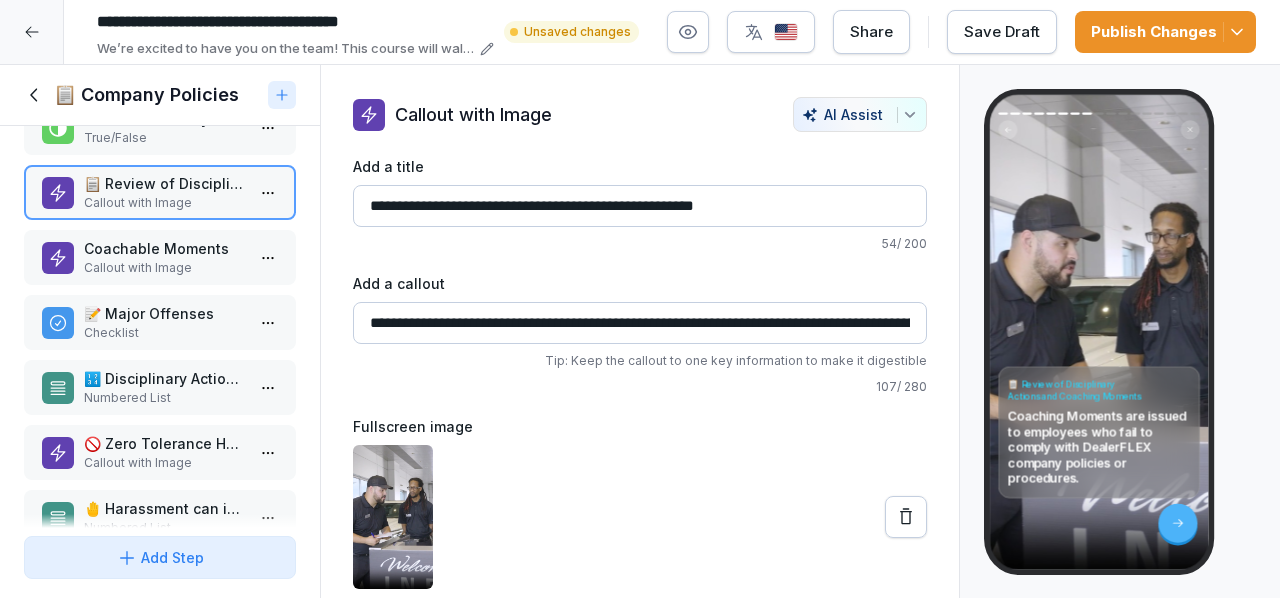 click on "You should always notify your manager if you are unable to come to work. There should never be a situation where you don’t communicate your absence in advance. True/False" at bounding box center [160, 127] 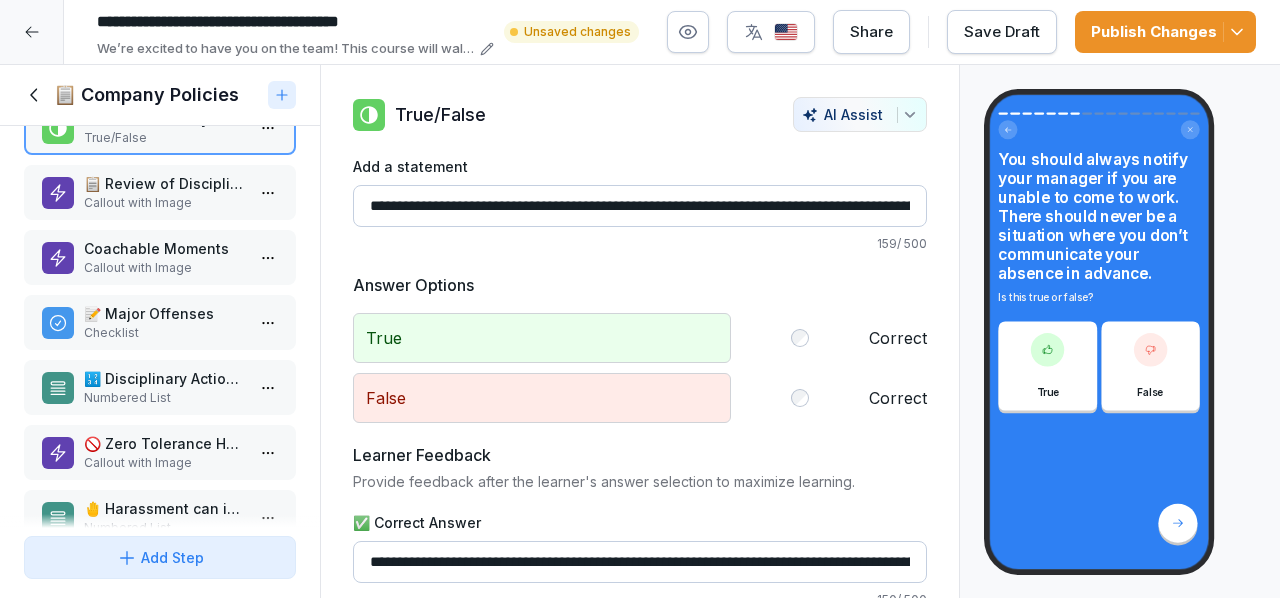 click on "Coachable Moments" at bounding box center [164, 248] 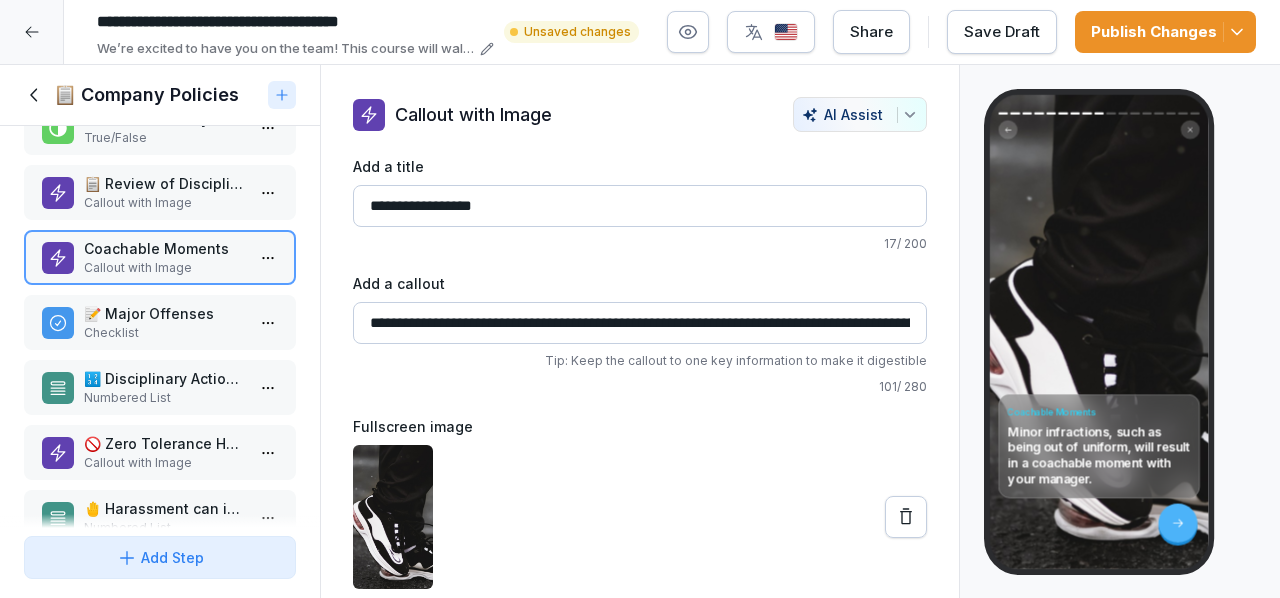 click on "📝 Major Offenses" at bounding box center (164, 313) 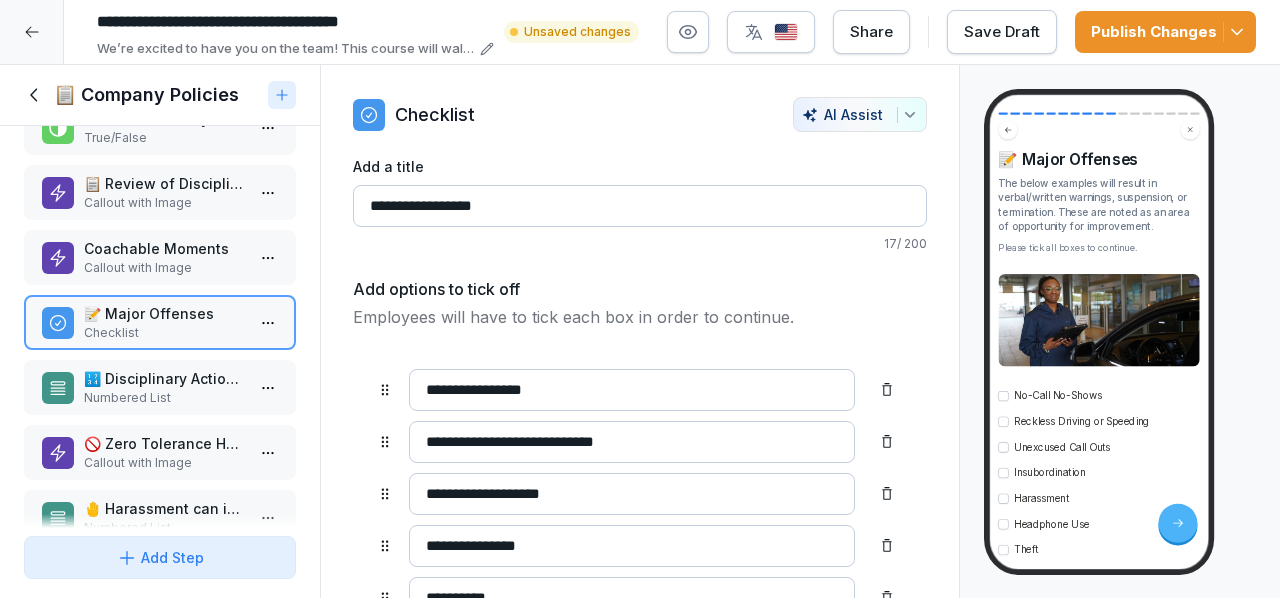 click on "🔢 Disciplinary Action Steps" at bounding box center (164, 378) 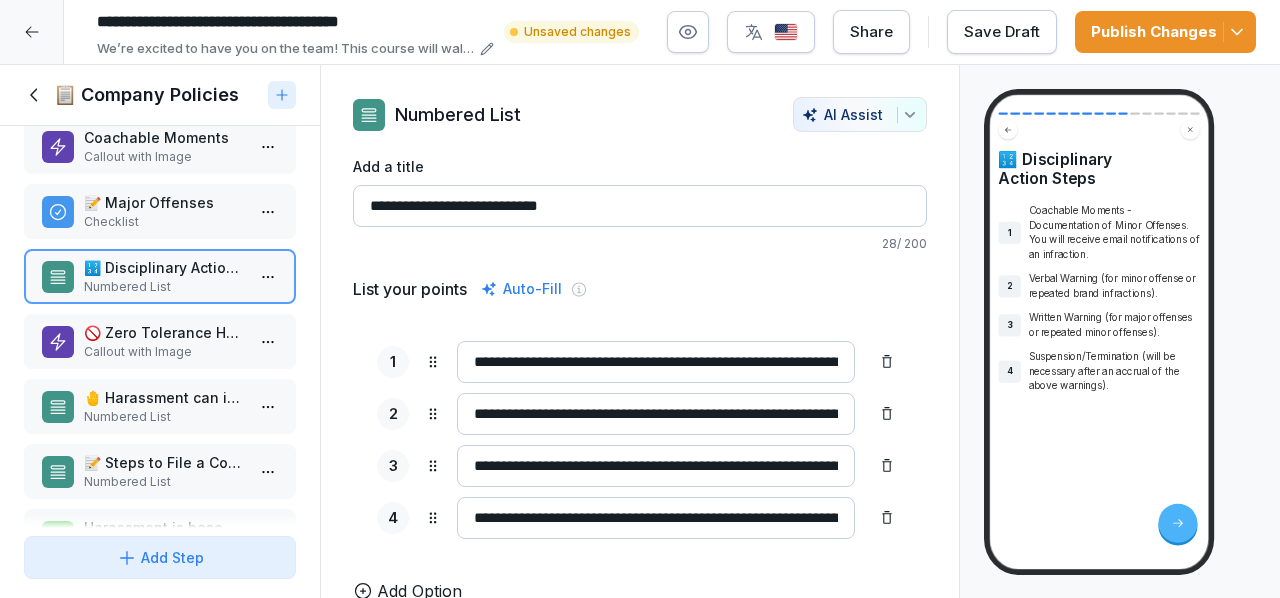 scroll, scrollTop: 550, scrollLeft: 0, axis: vertical 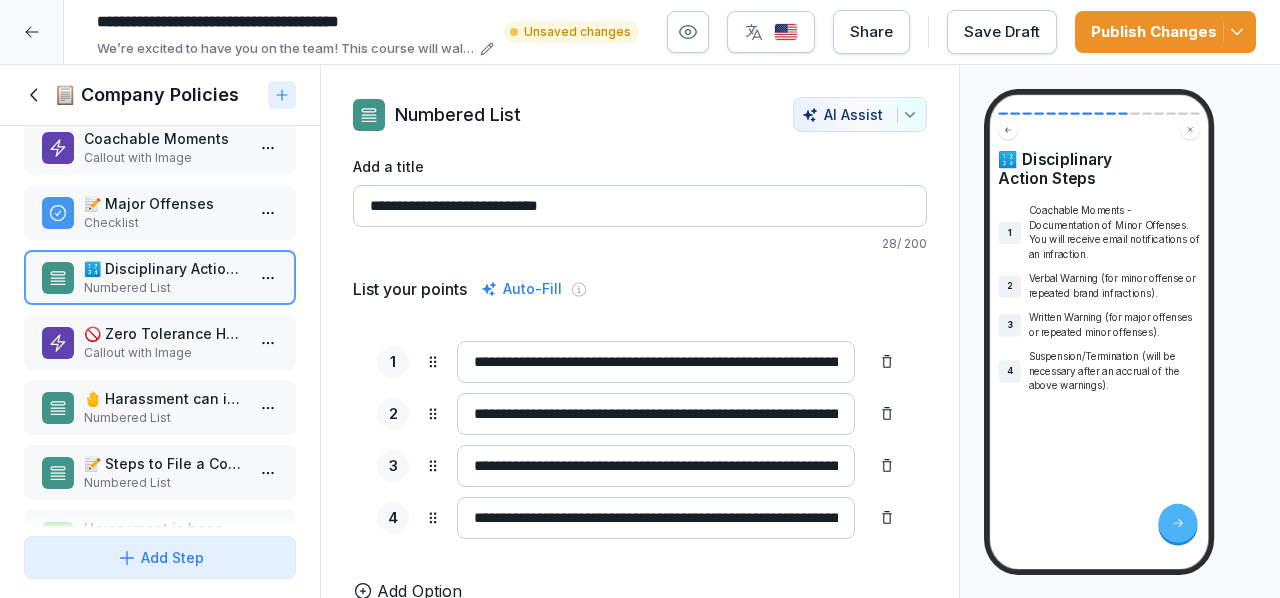 click on "📝 Major Offenses" at bounding box center [164, 203] 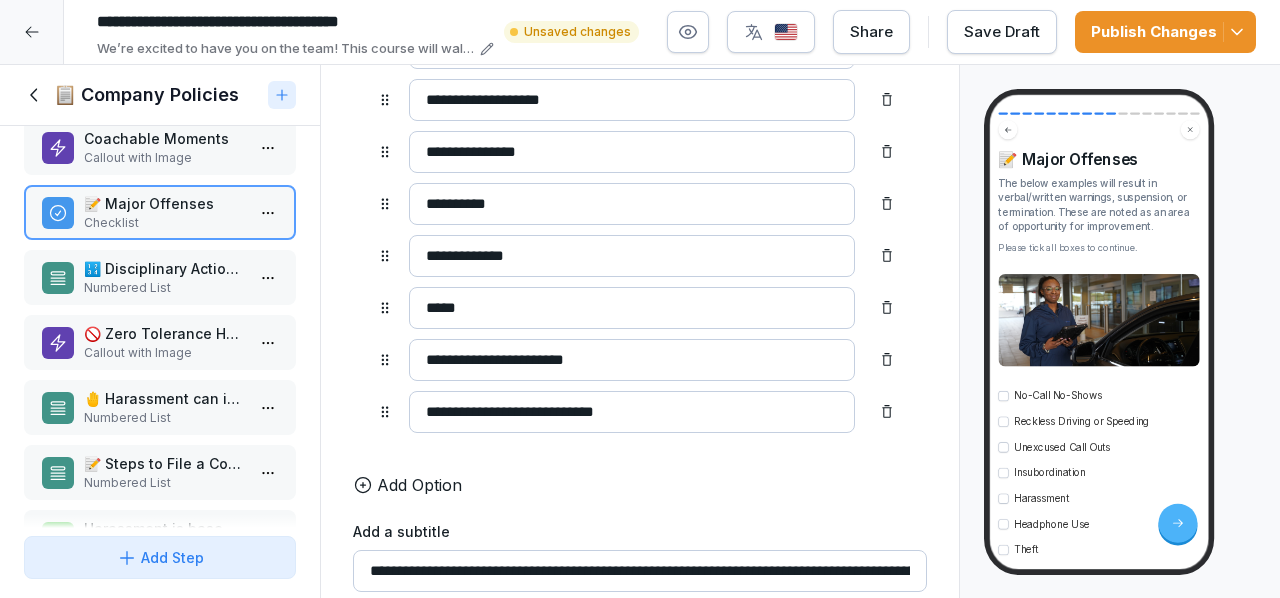 scroll, scrollTop: 530, scrollLeft: 0, axis: vertical 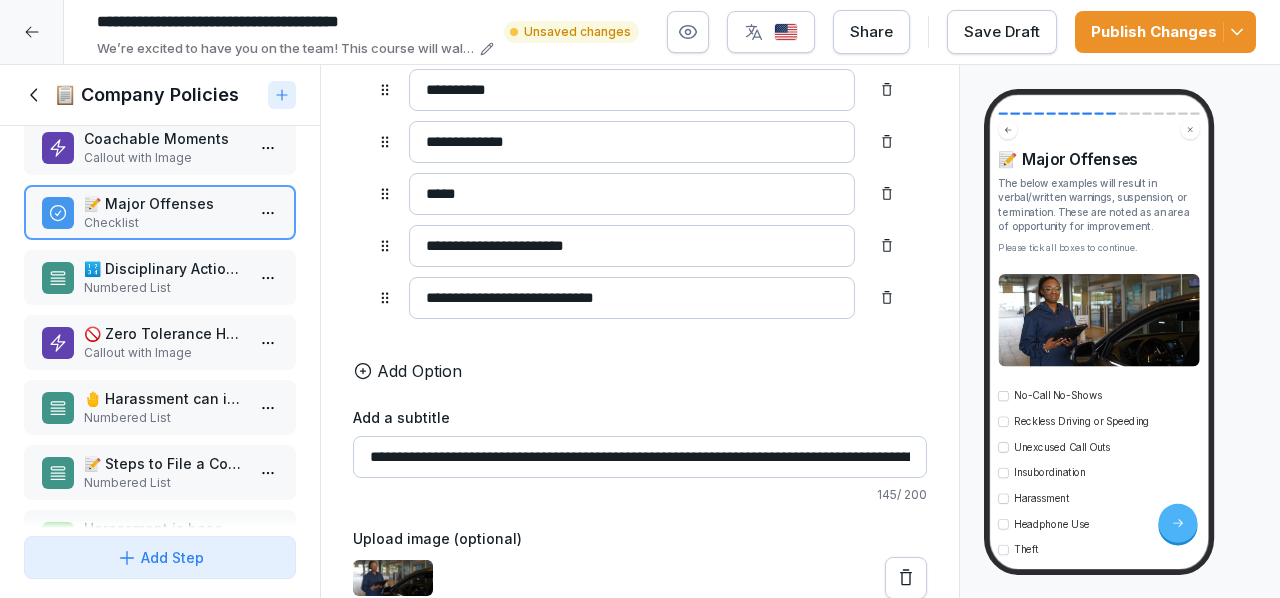click at bounding box center (906, 578) 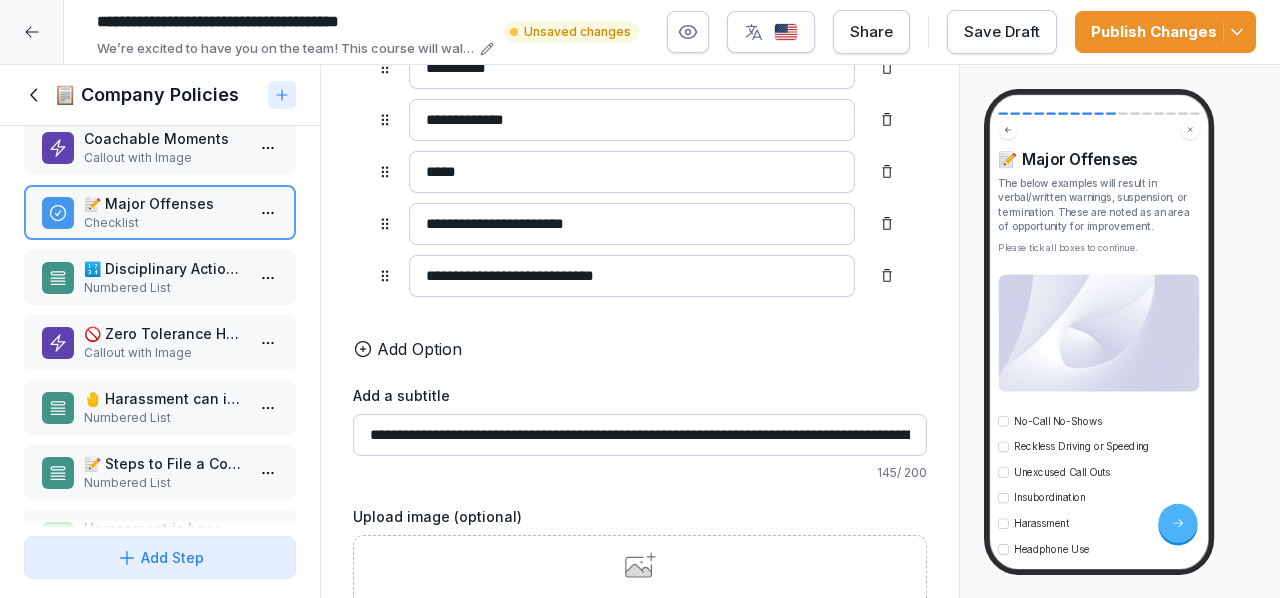click on "Upload image Drag and drop or click to search images" at bounding box center (640, 597) 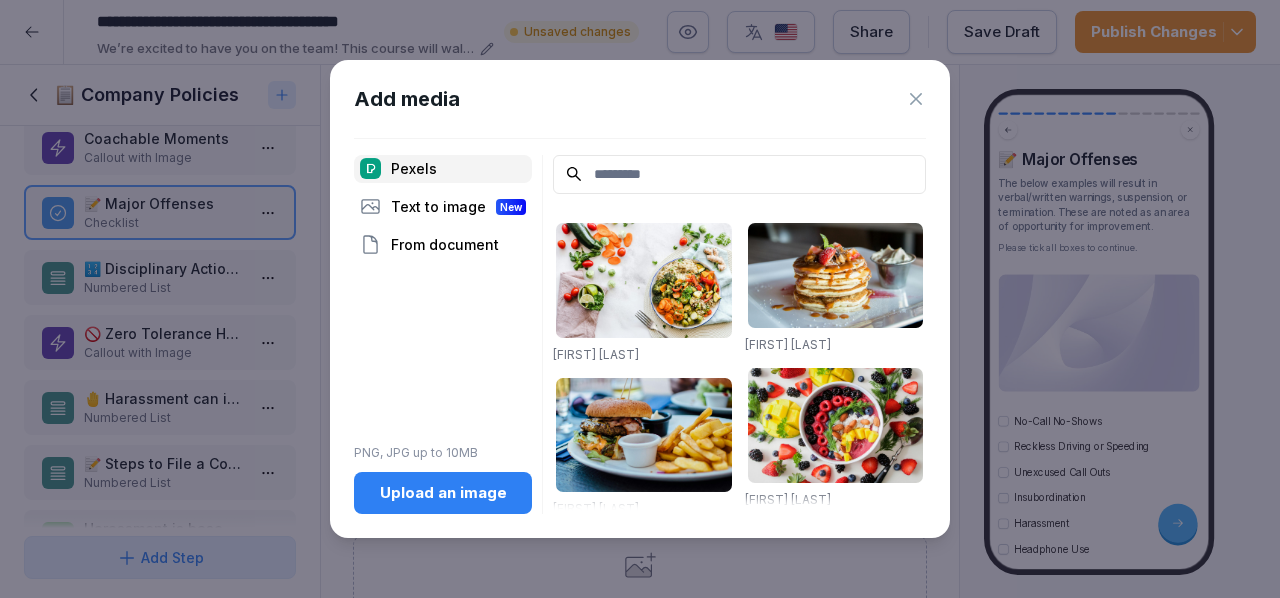 click on "Pexels Text to image New From document PNG, JPG up to 10MB Upload an image" at bounding box center [443, 334] 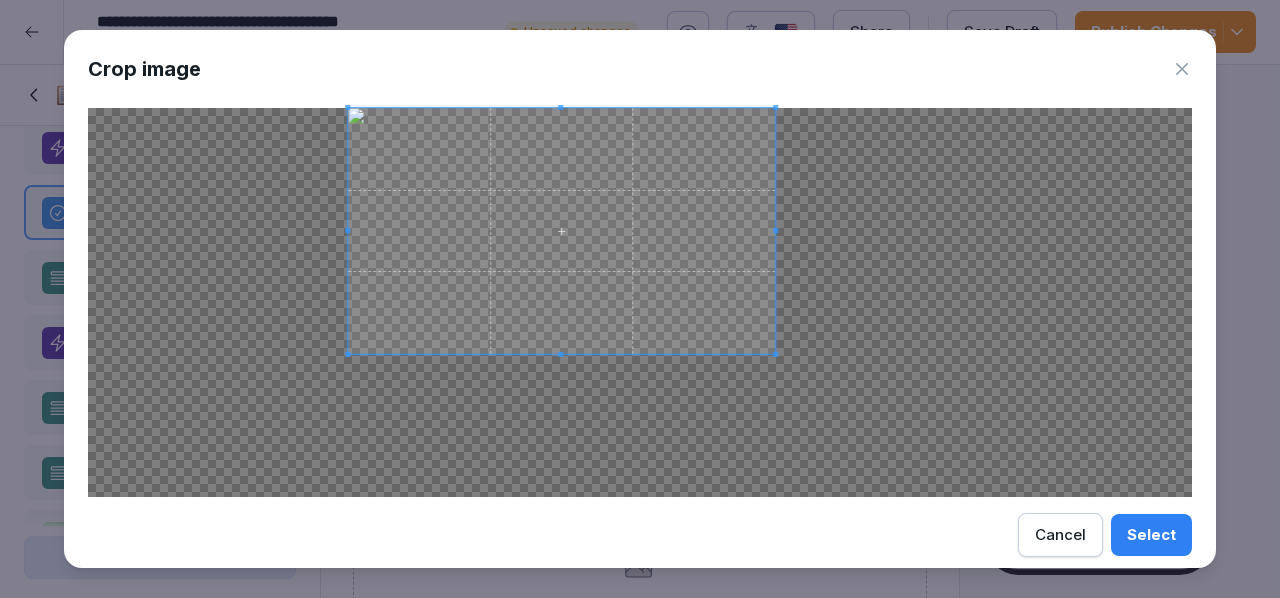 click at bounding box center [775, 354] 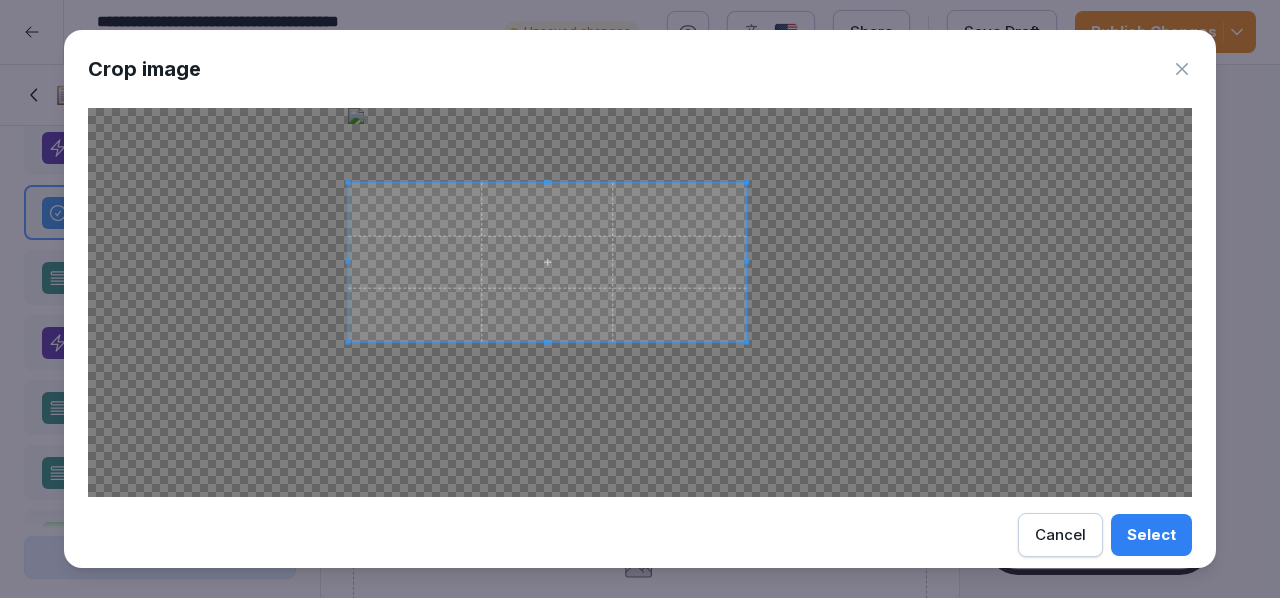 click at bounding box center [547, 262] 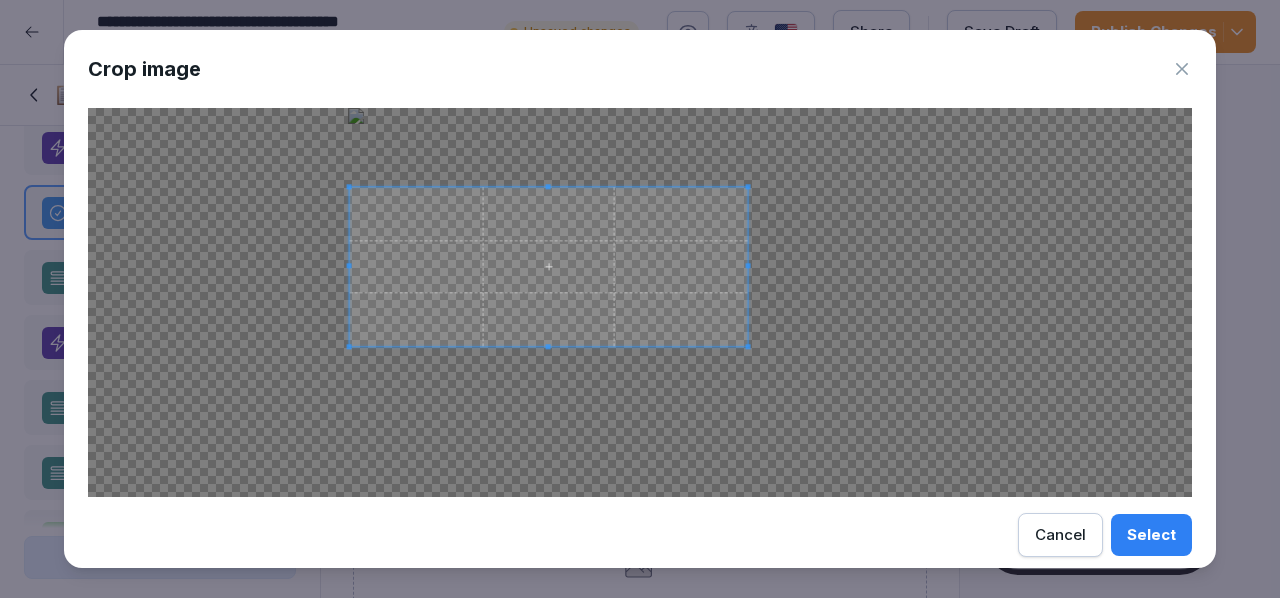 click at bounding box center (549, 266) 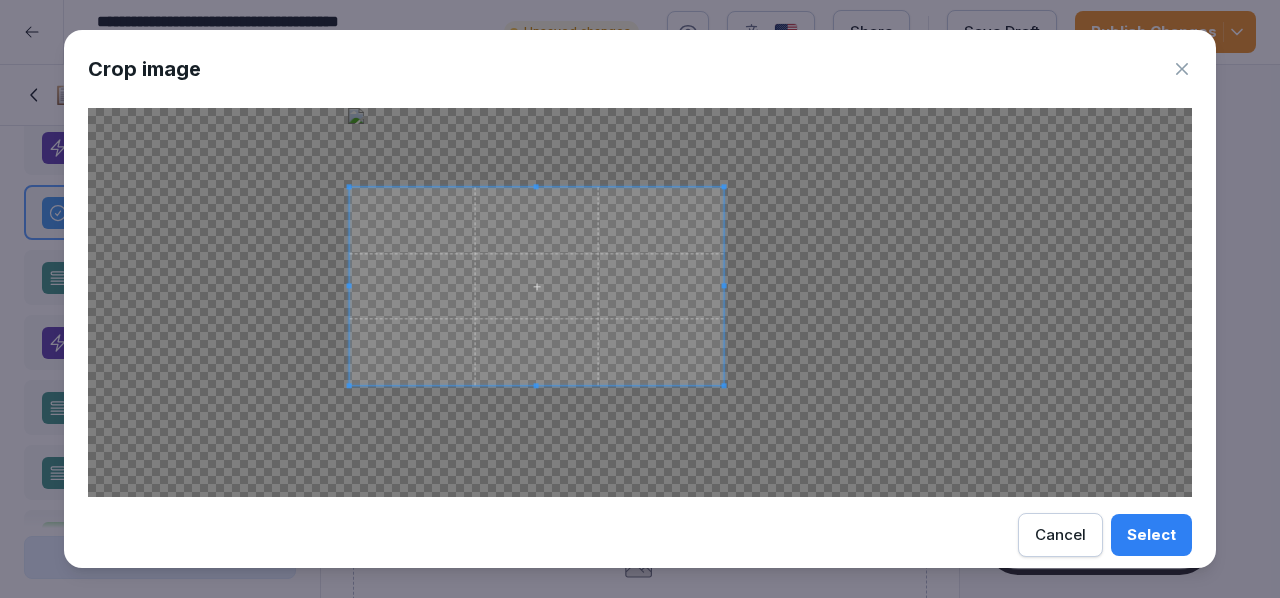 click at bounding box center (723, 385) 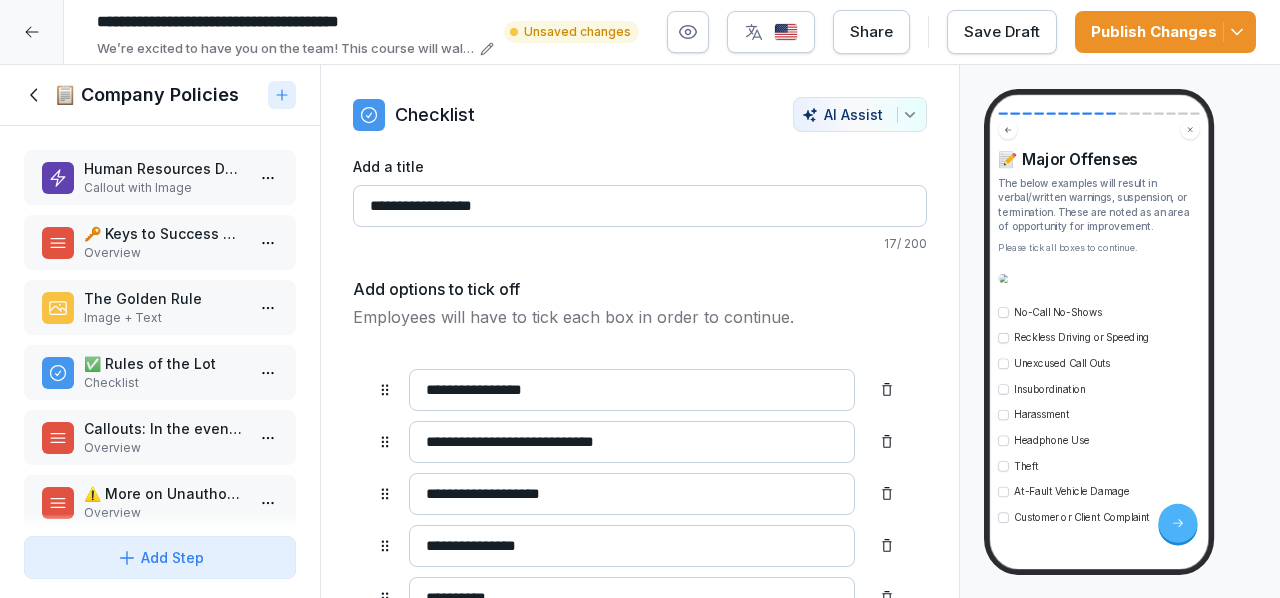scroll, scrollTop: 0, scrollLeft: 0, axis: both 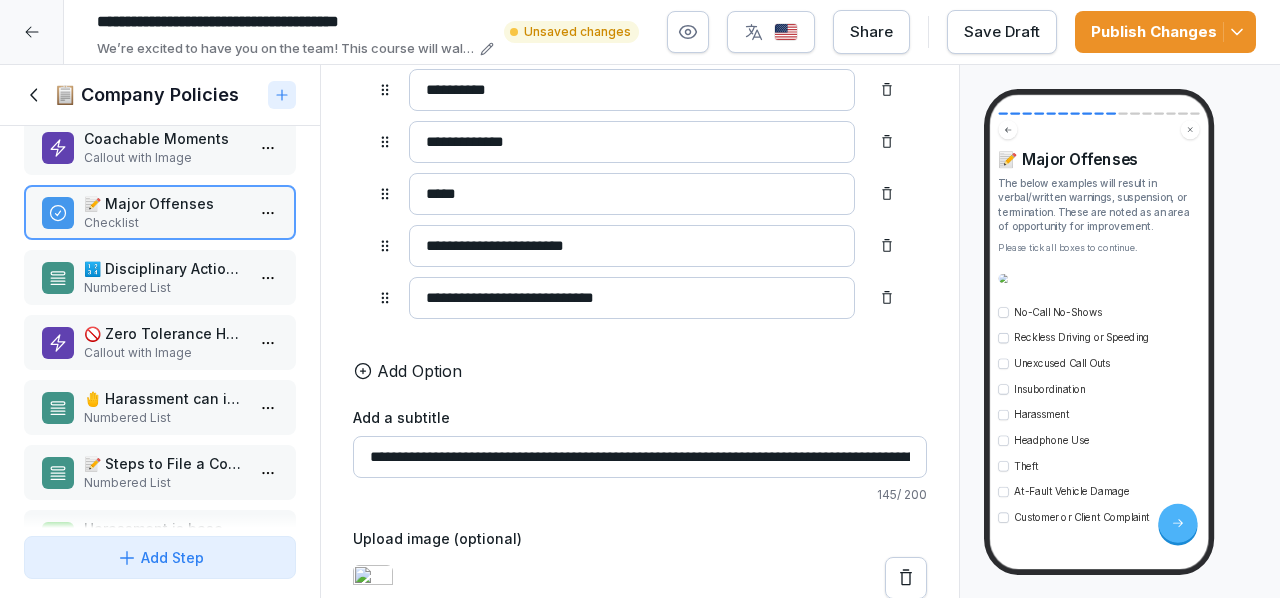 click on "**********" at bounding box center (640, 76) 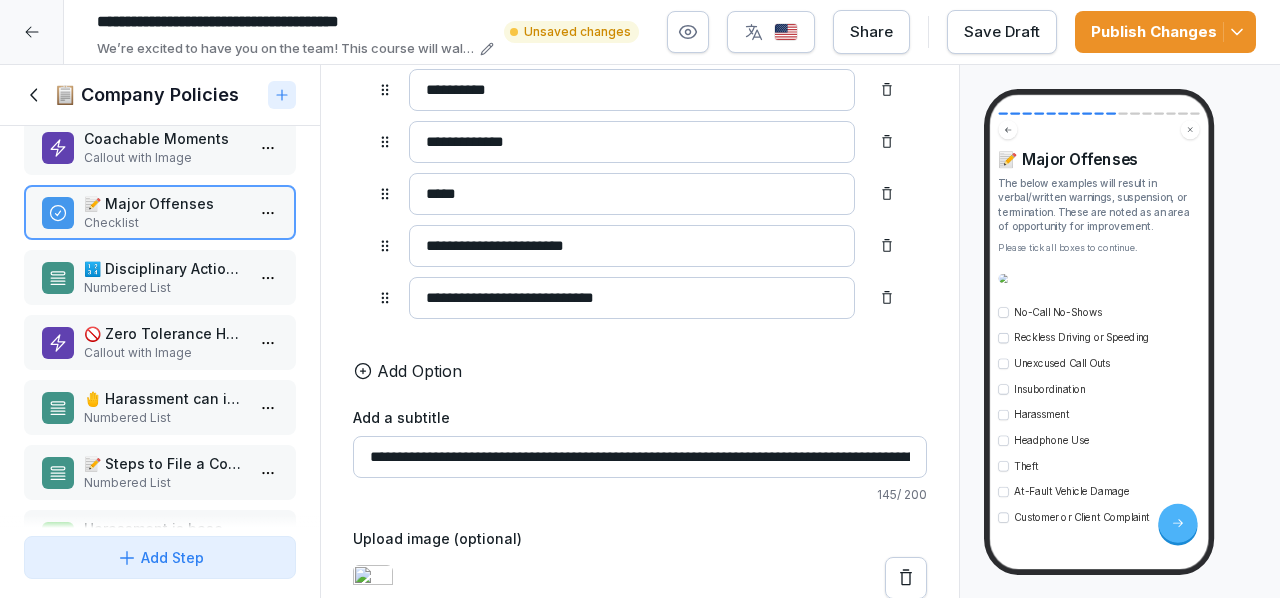 click on "🔢 Disciplinary Action Steps" at bounding box center (164, 268) 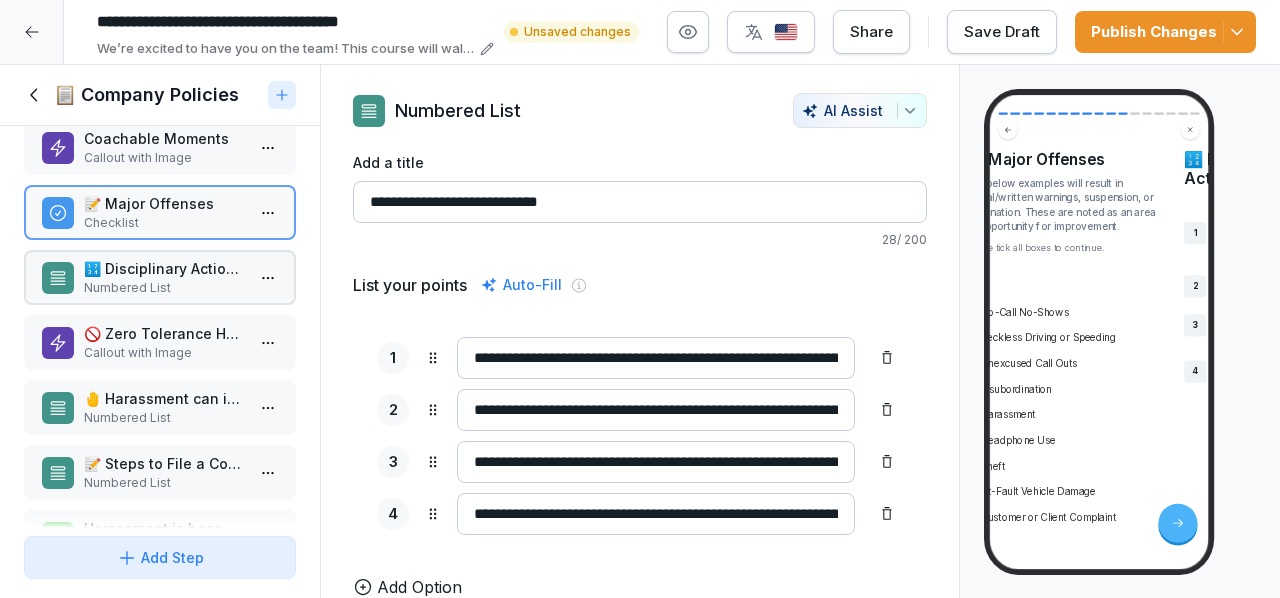 scroll, scrollTop: 30, scrollLeft: 0, axis: vertical 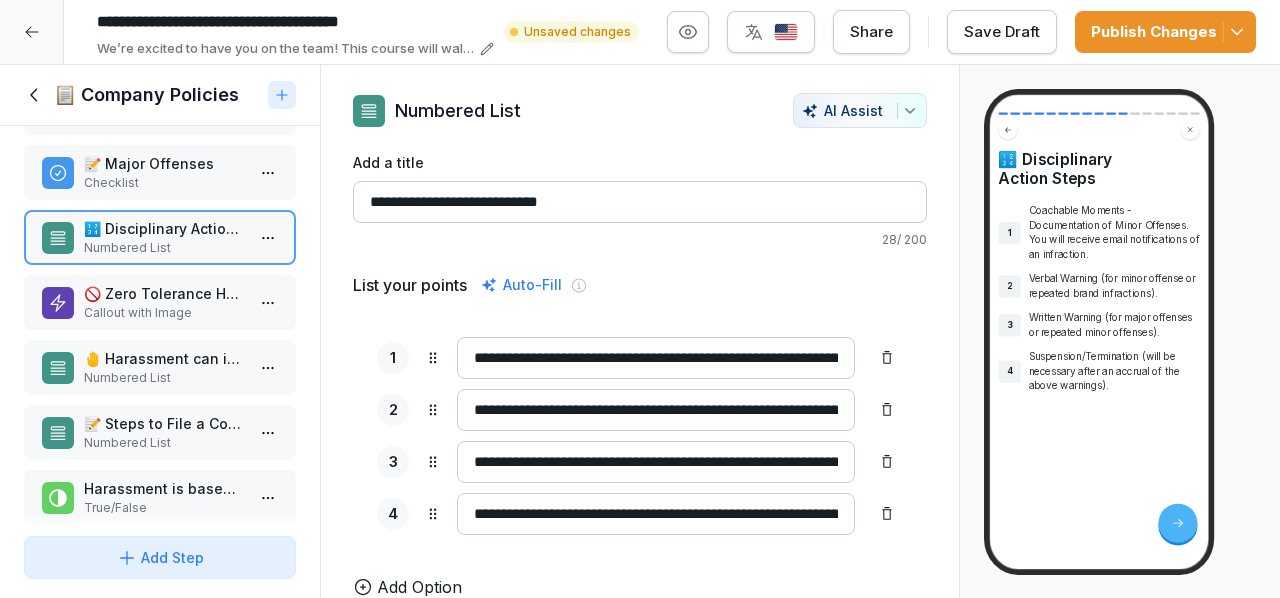 click on "🚫 Zero Tolerance Harassment Policy Callout with Image" at bounding box center [160, 302] 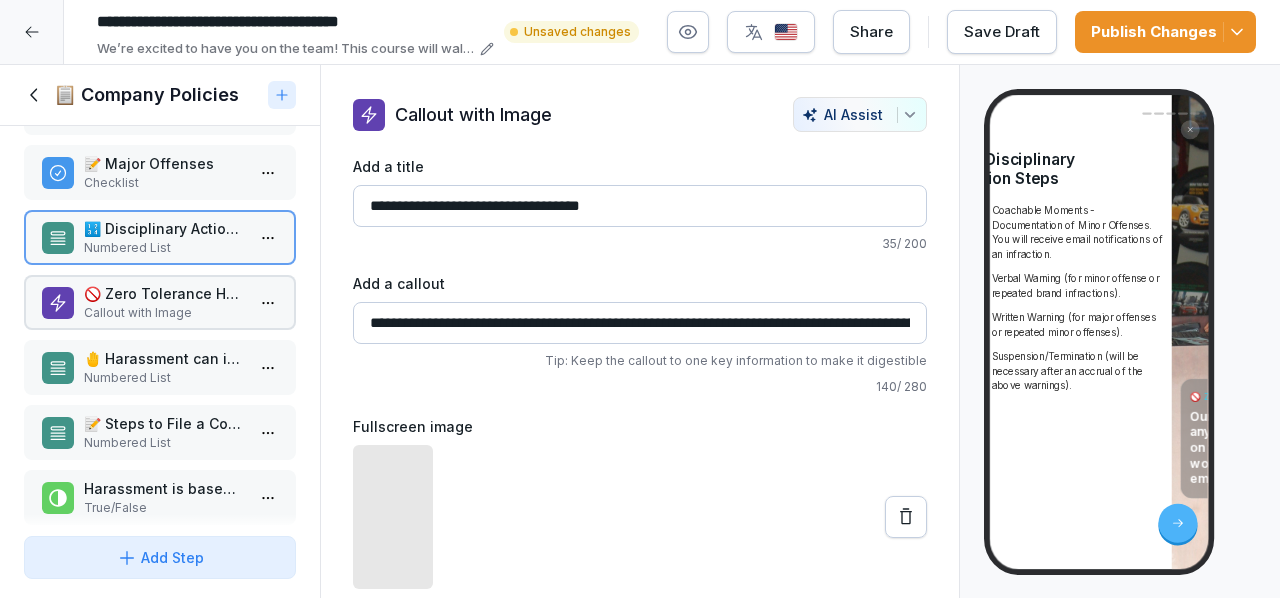 scroll, scrollTop: 0, scrollLeft: 0, axis: both 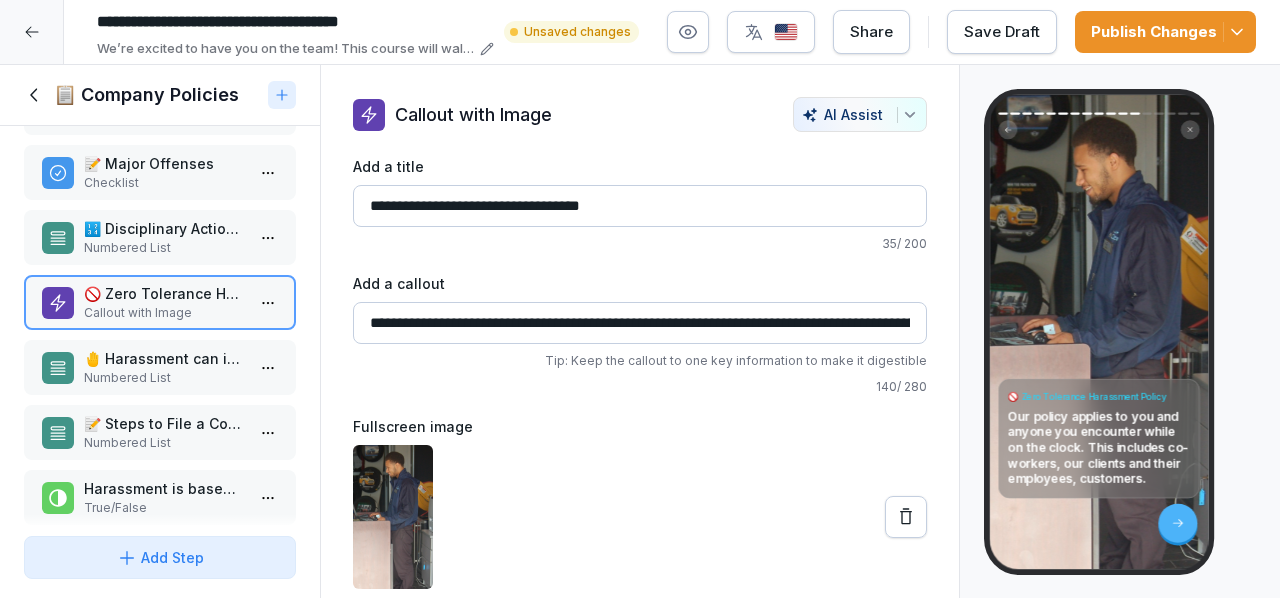 click 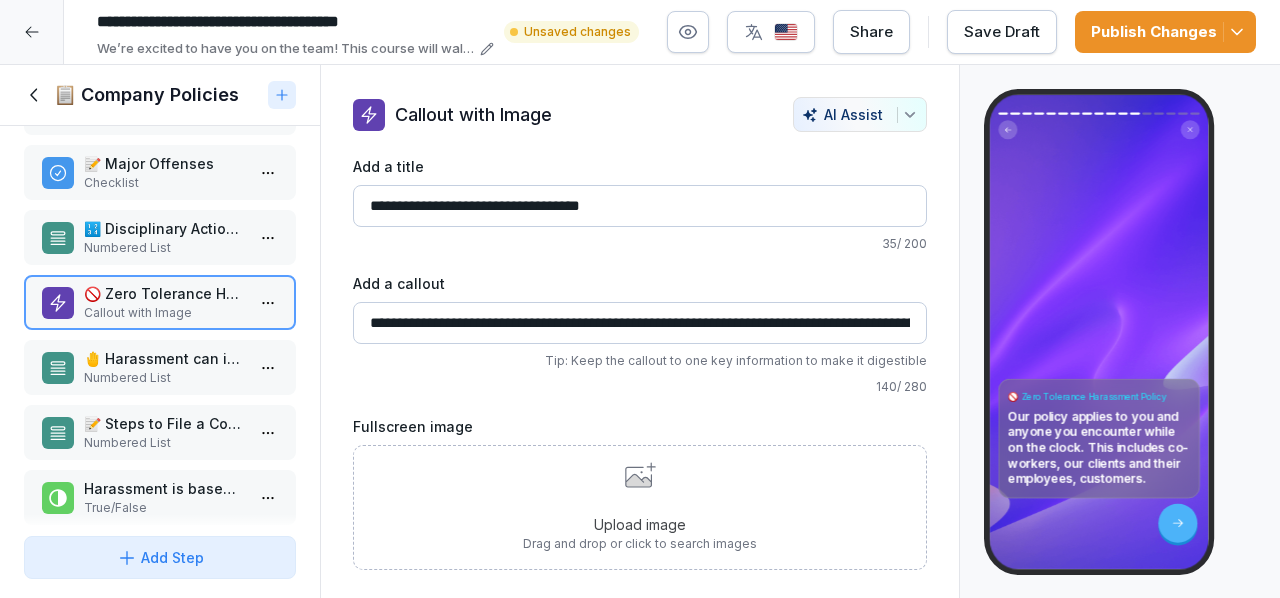 click on "Upload image Drag and drop or click to search images" at bounding box center [640, 507] 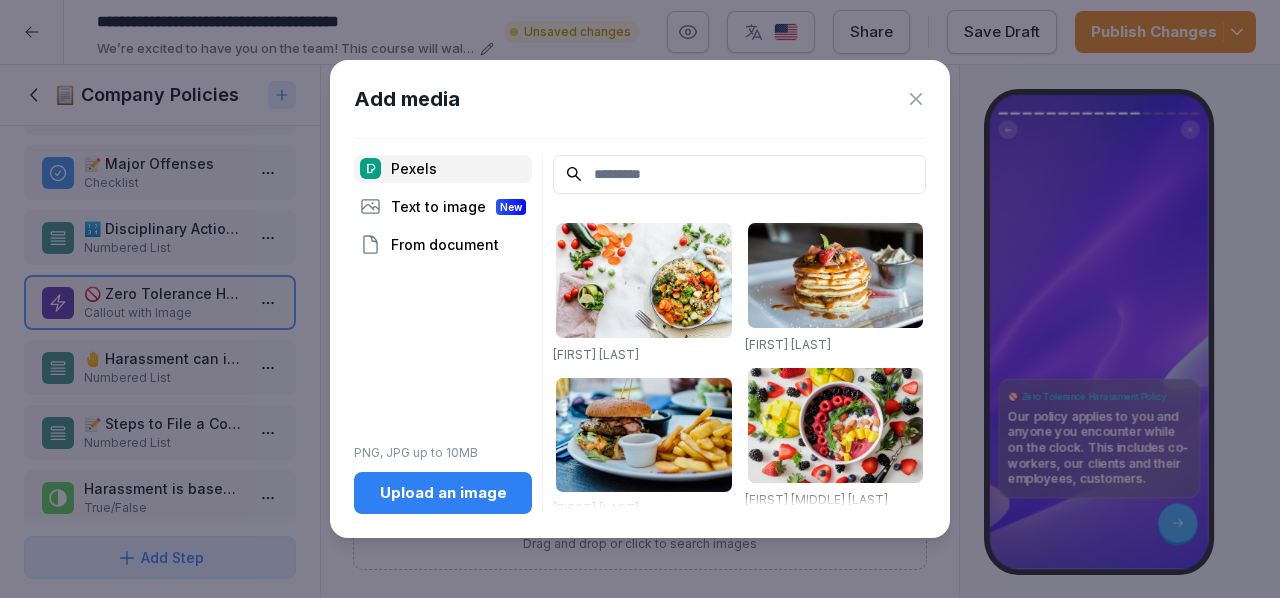 click on "Upload an image" at bounding box center [443, 493] 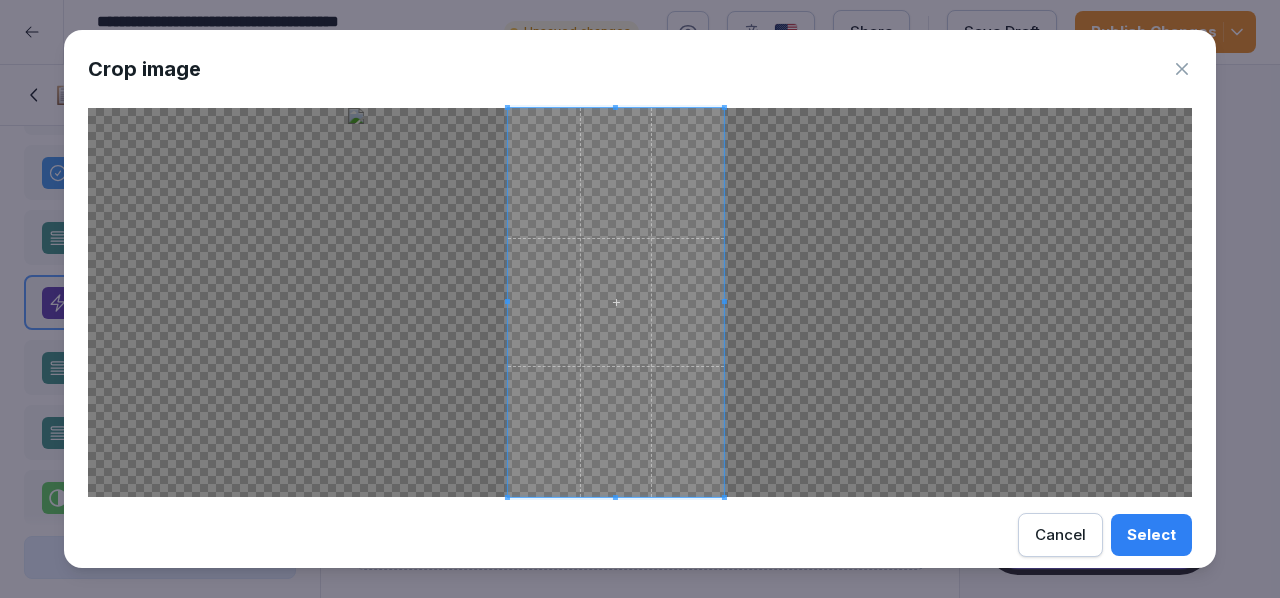 click at bounding box center (616, 302) 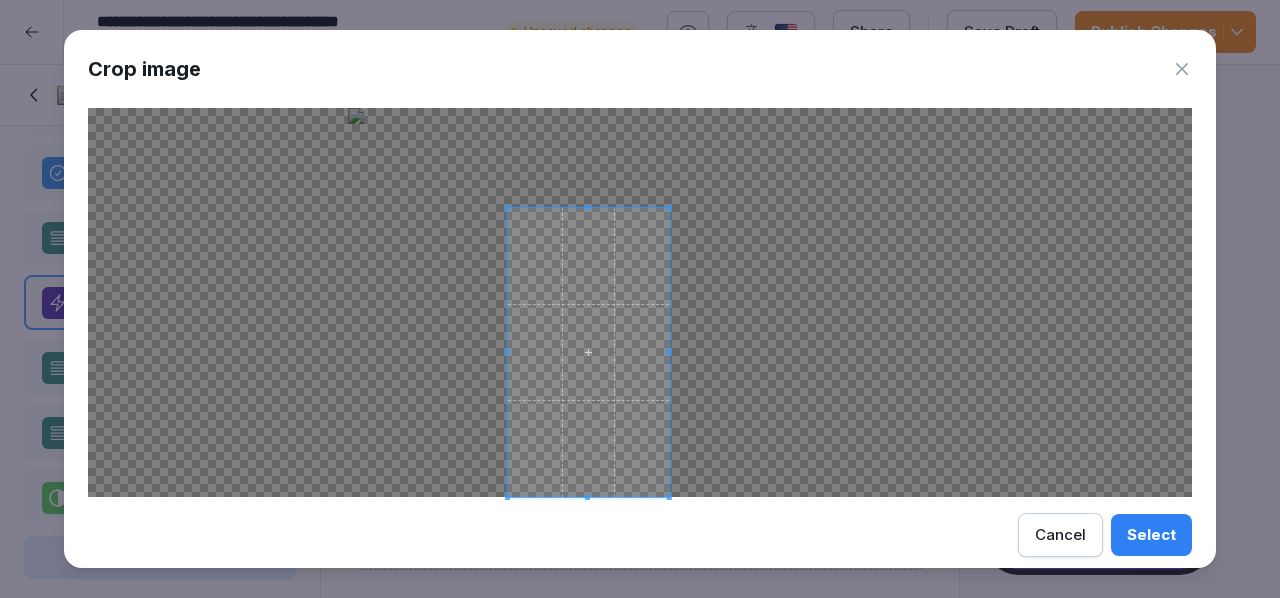 click at bounding box center (640, 302) 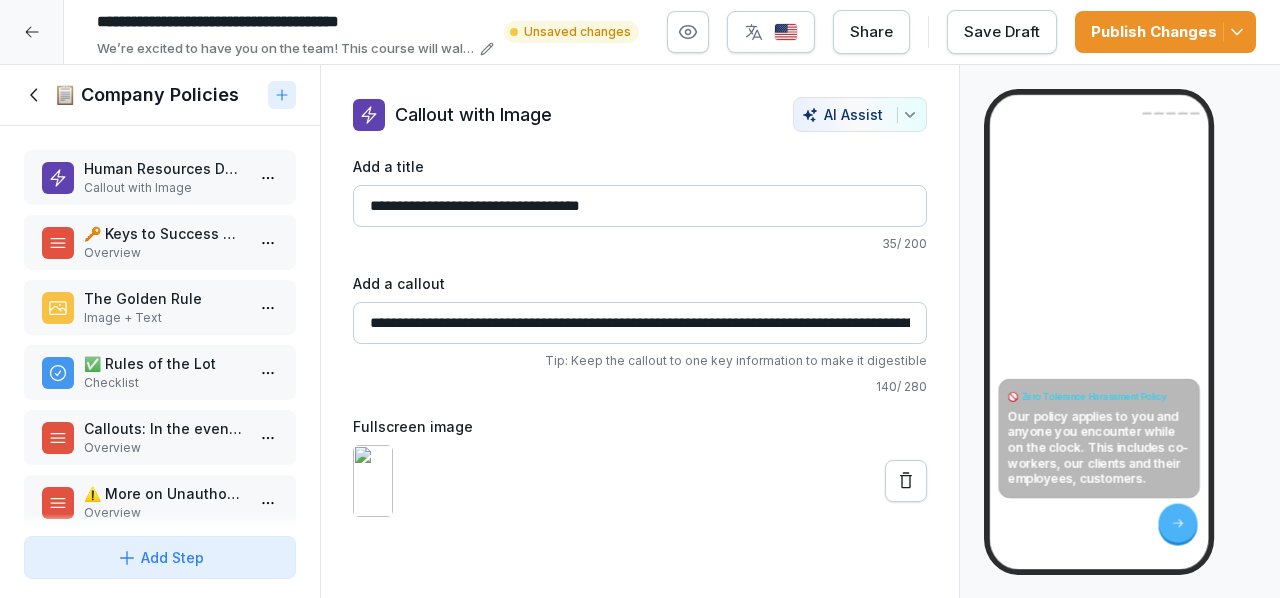 scroll, scrollTop: 0, scrollLeft: 0, axis: both 